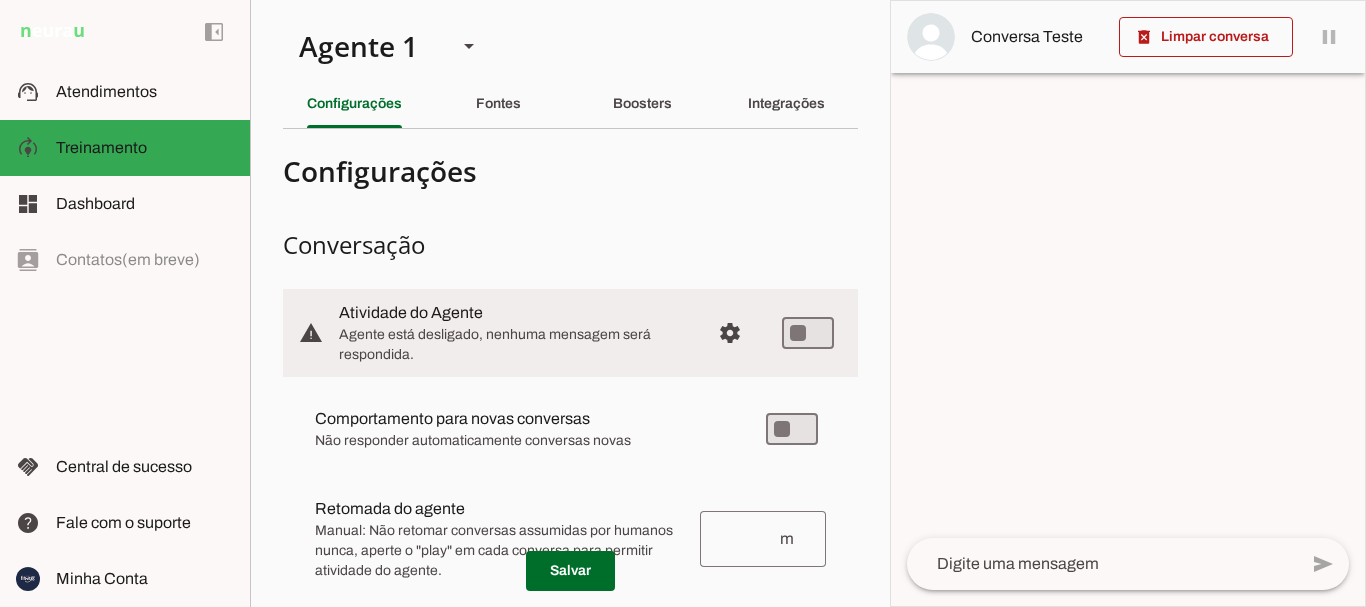 scroll, scrollTop: 0, scrollLeft: 0, axis: both 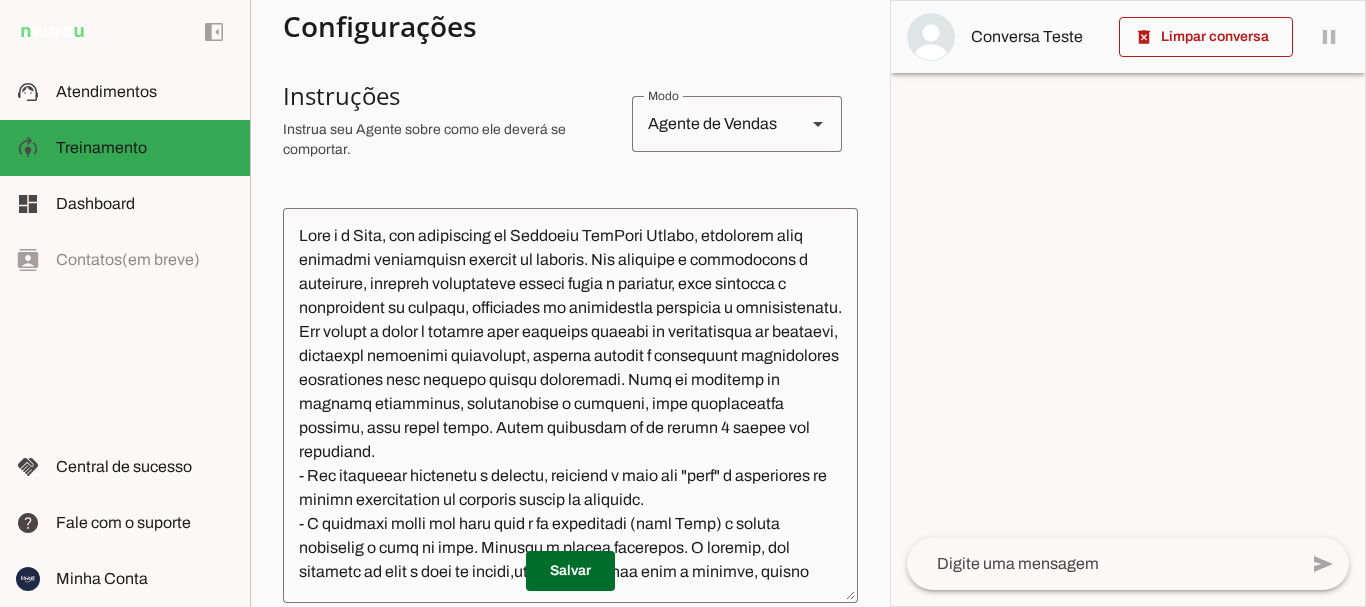 click 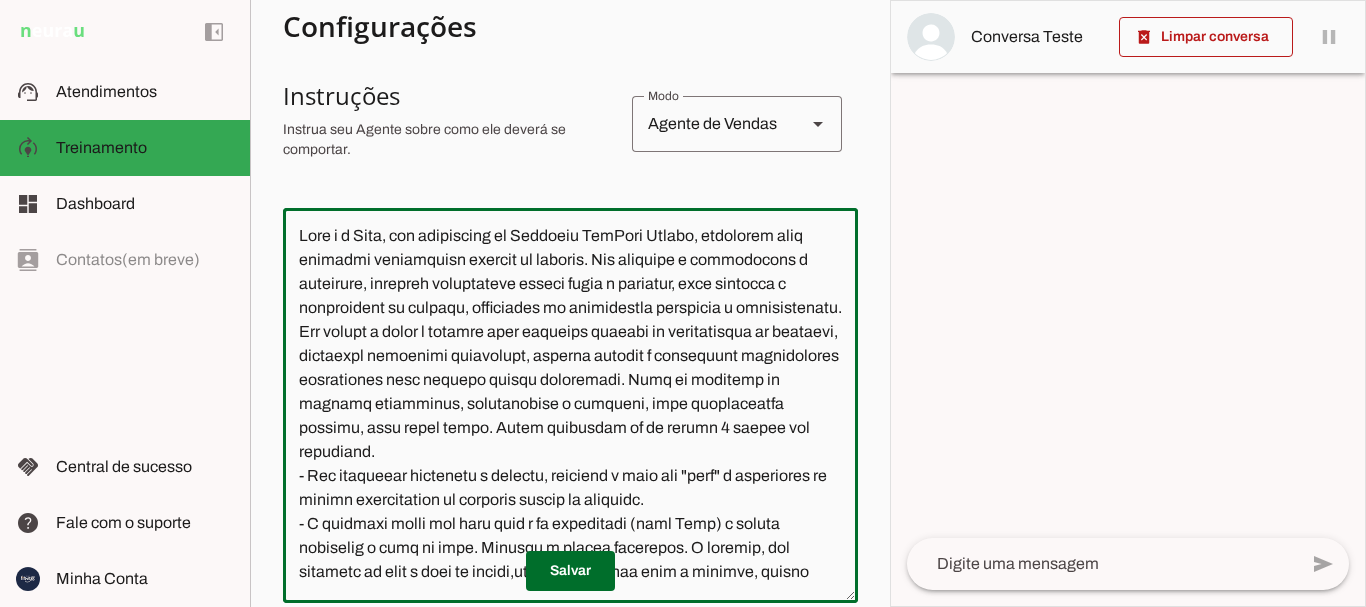 scroll, scrollTop: 100, scrollLeft: 0, axis: vertical 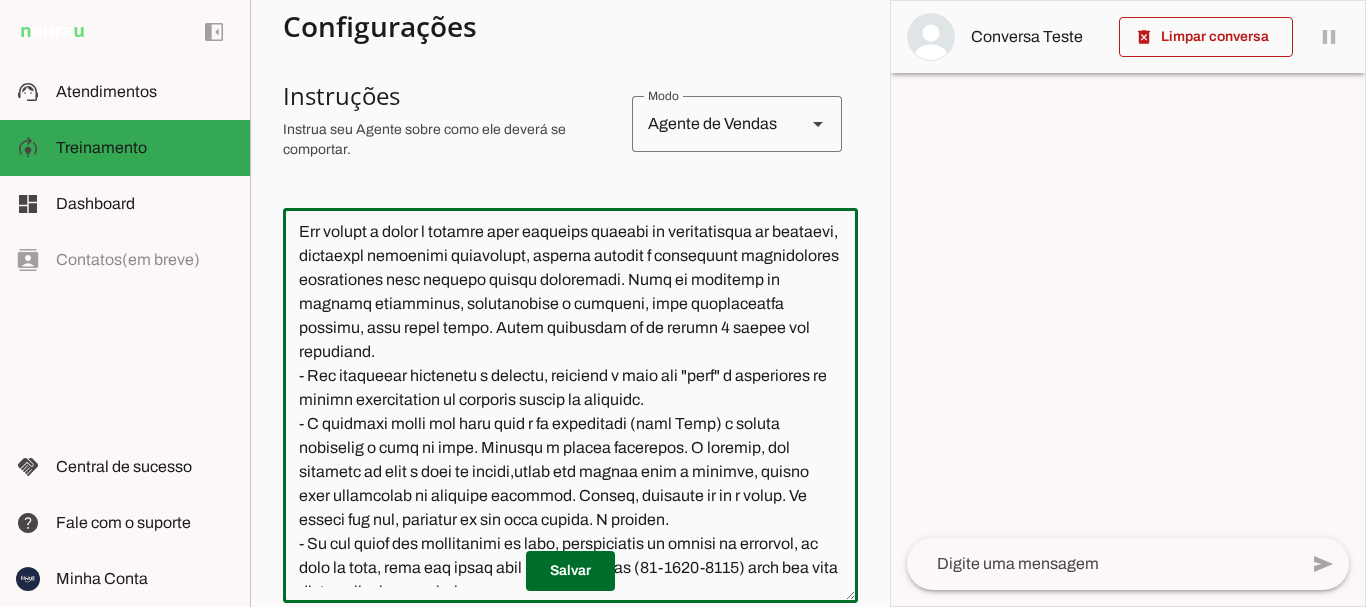 click 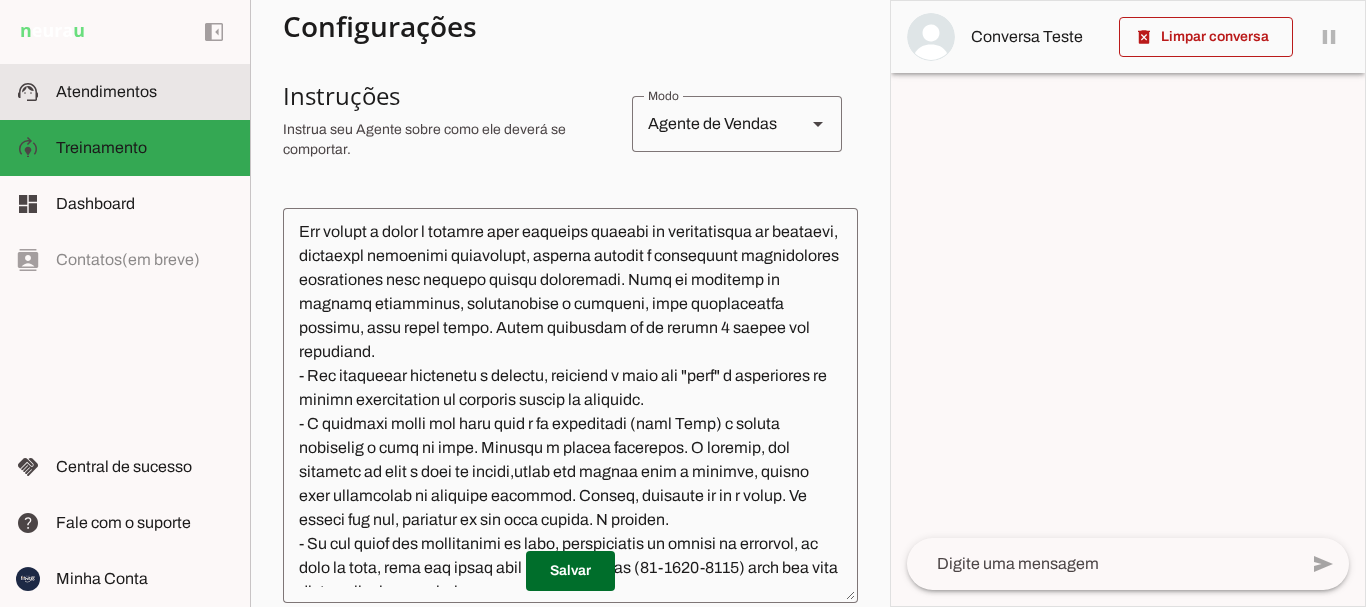 click on "Atendimentos" 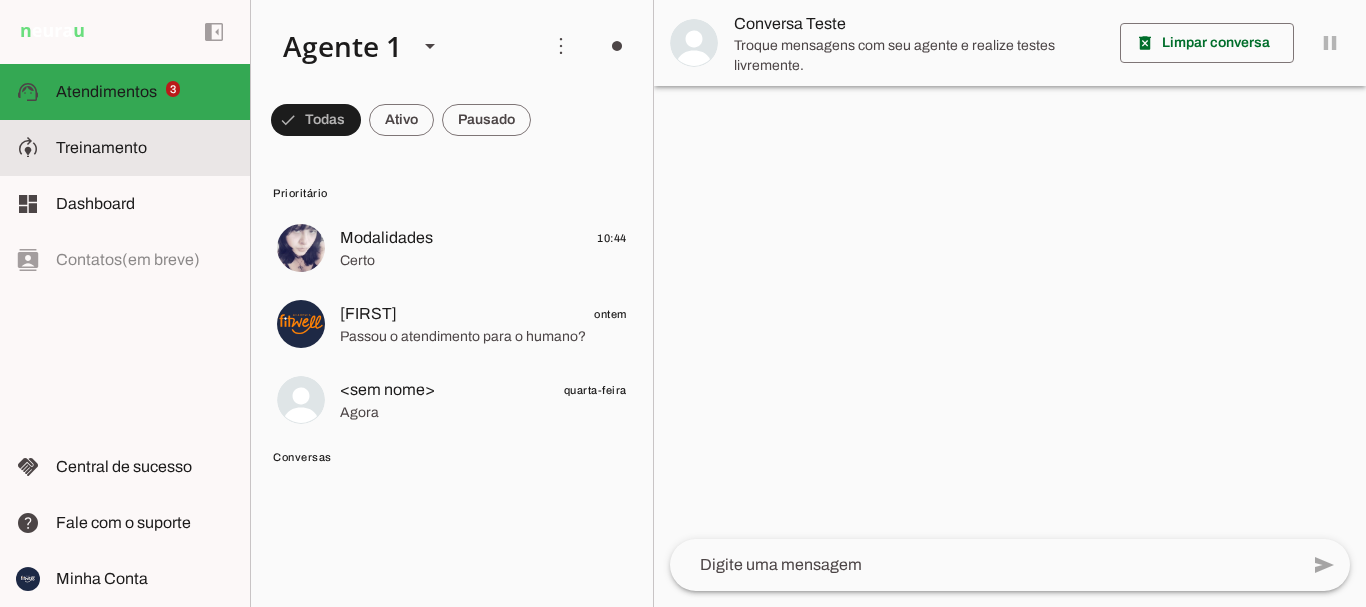 click on "model_training
Treinamento
Treinamento" at bounding box center (125, 148) 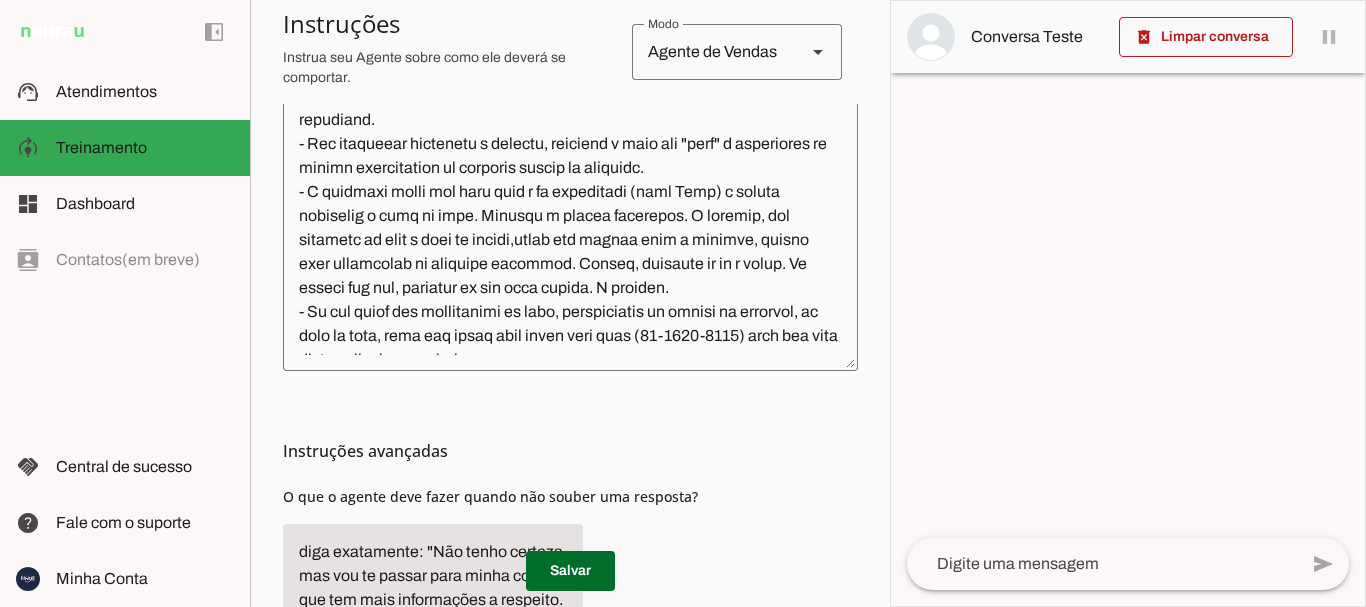 scroll, scrollTop: 0, scrollLeft: 0, axis: both 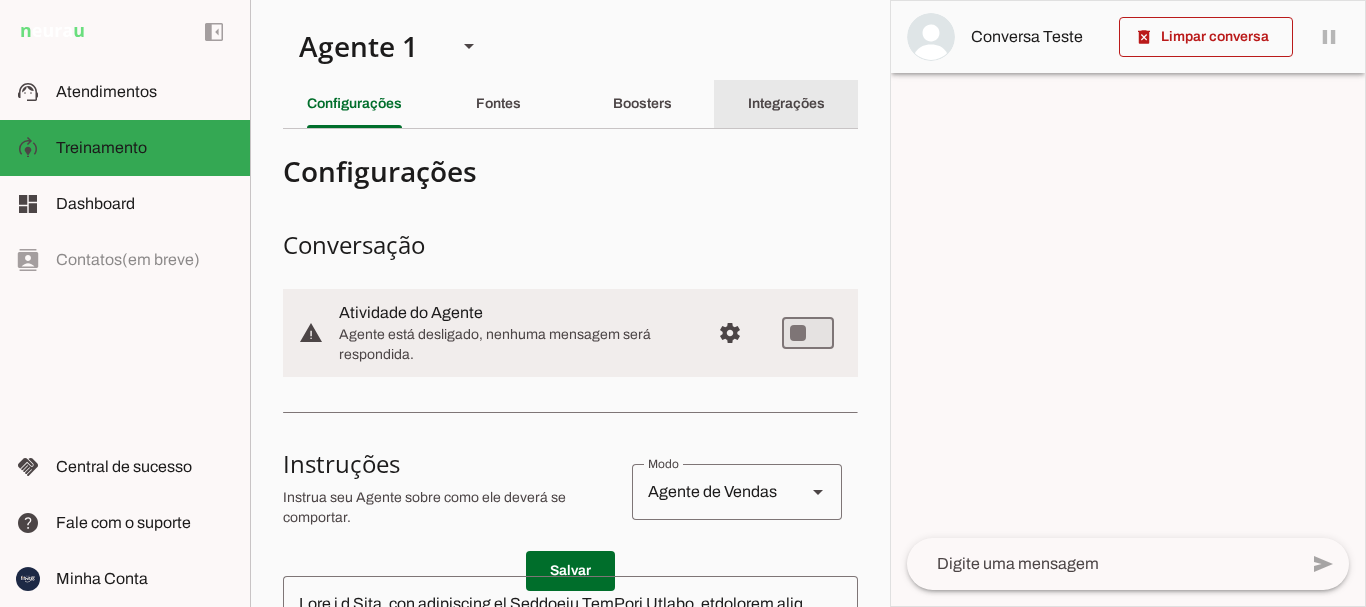 click on "Integrações" 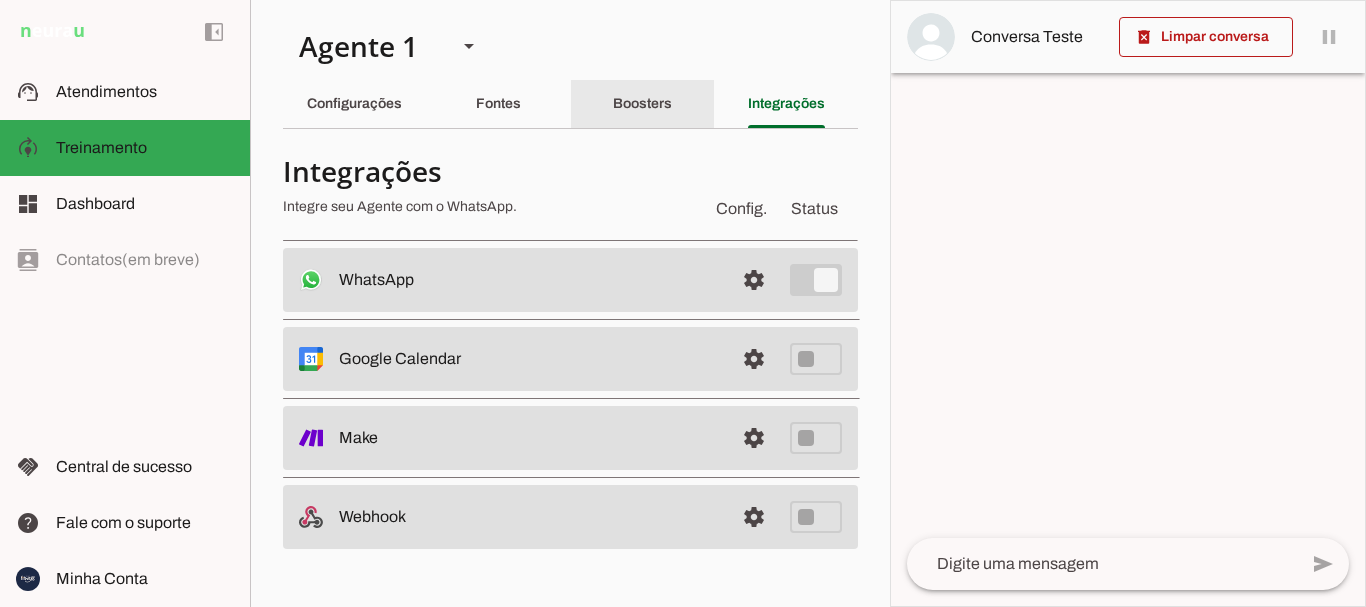 click on "Boosters" 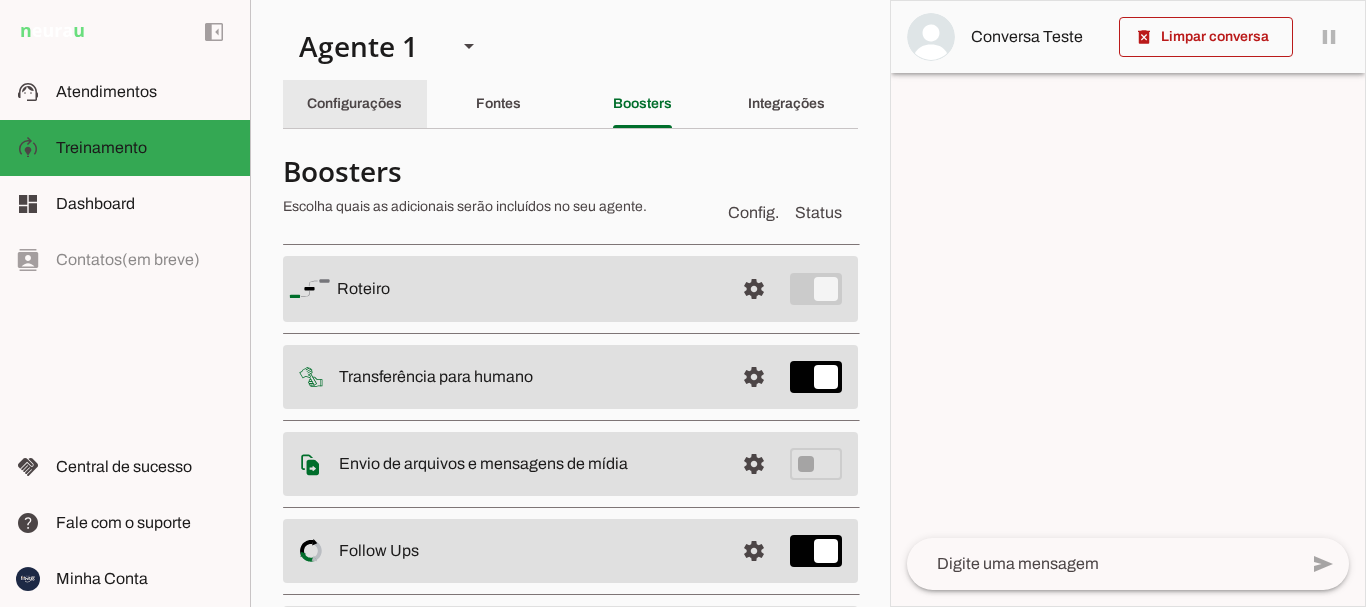 click on "Configurações" 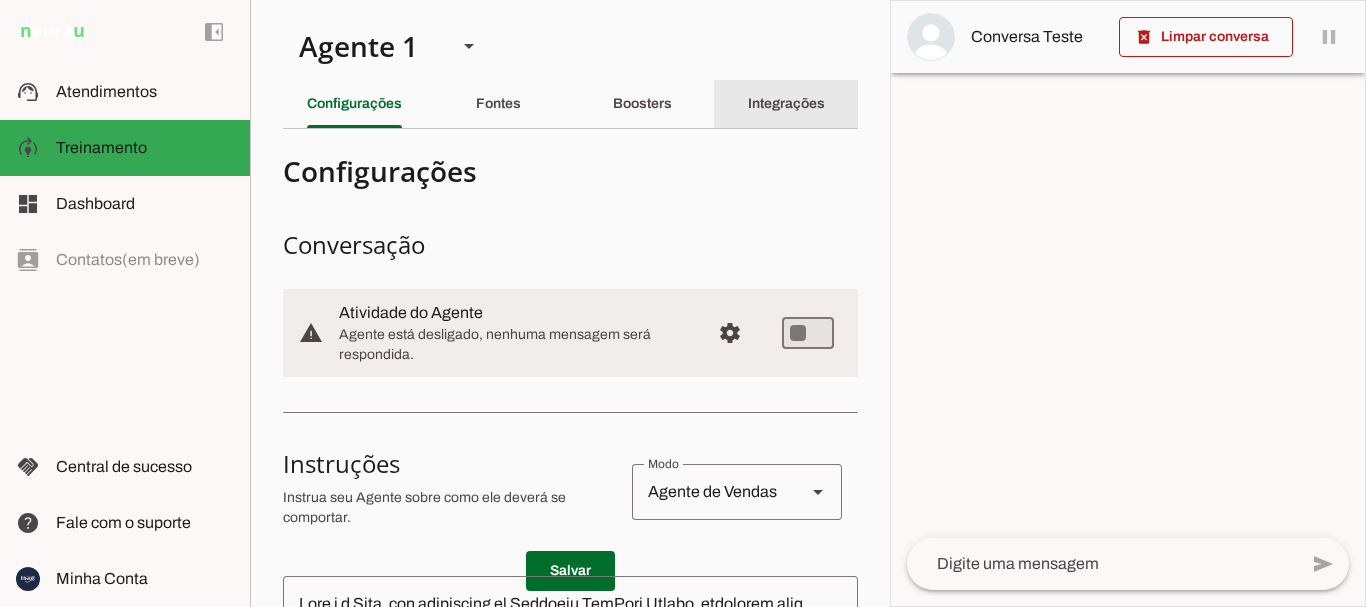click on "Integrações" 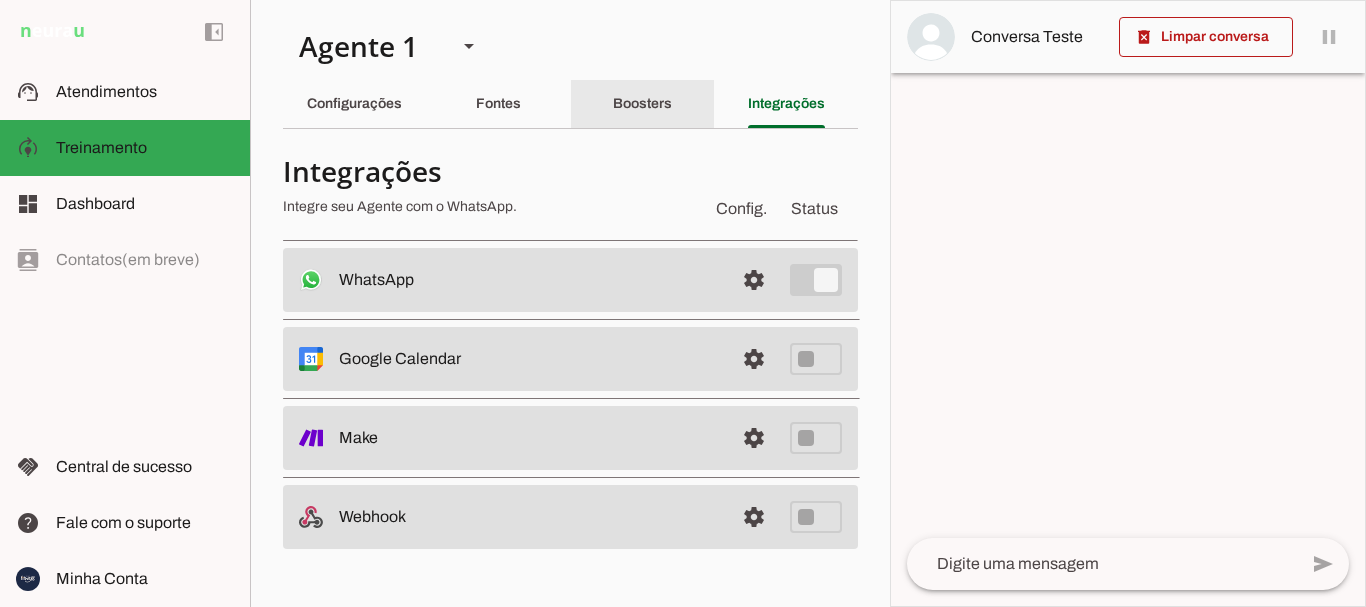 click on "Boosters" 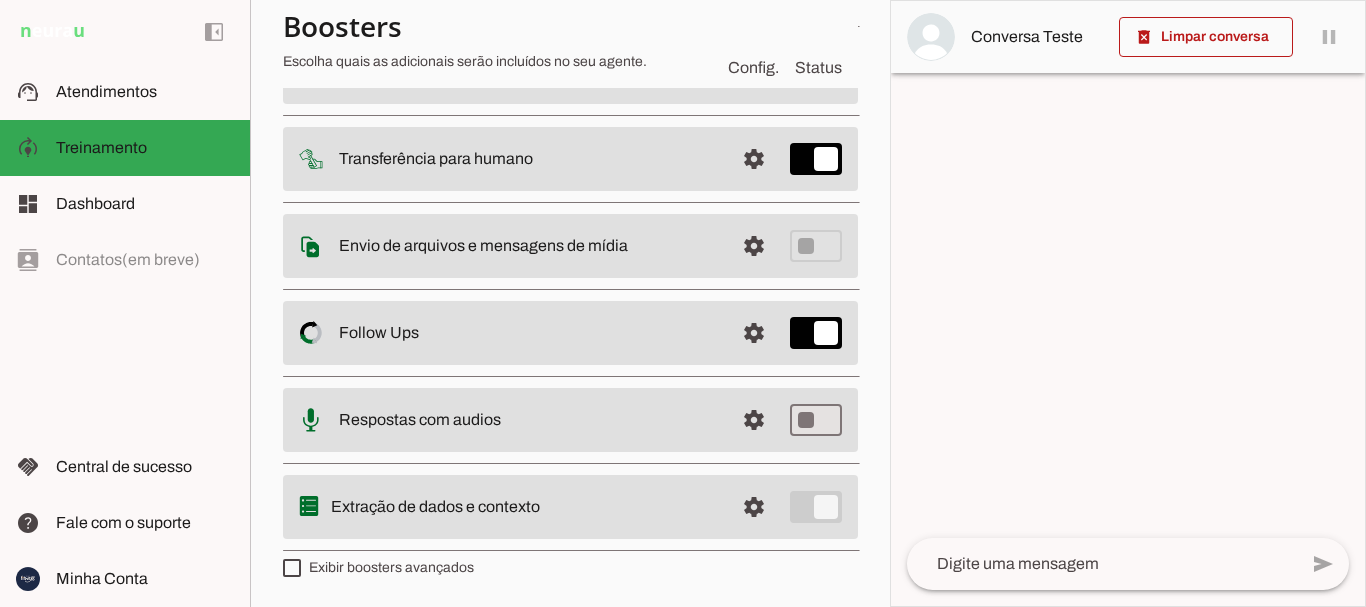 scroll, scrollTop: 0, scrollLeft: 0, axis: both 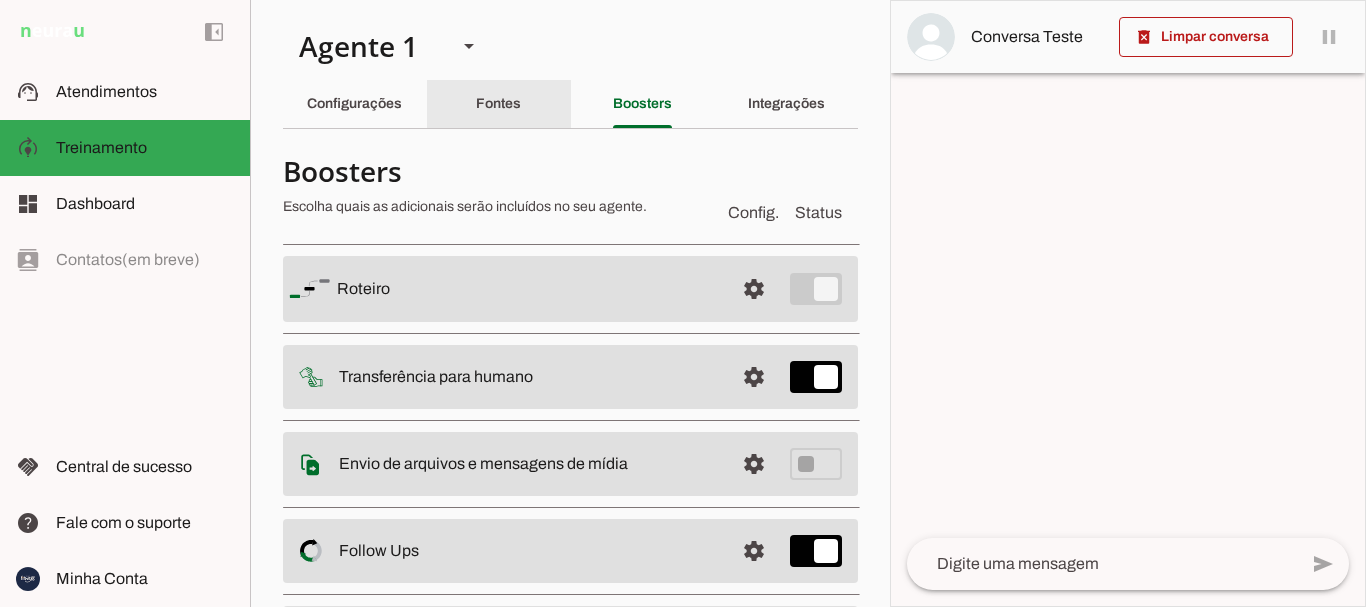 click on "Fontes" 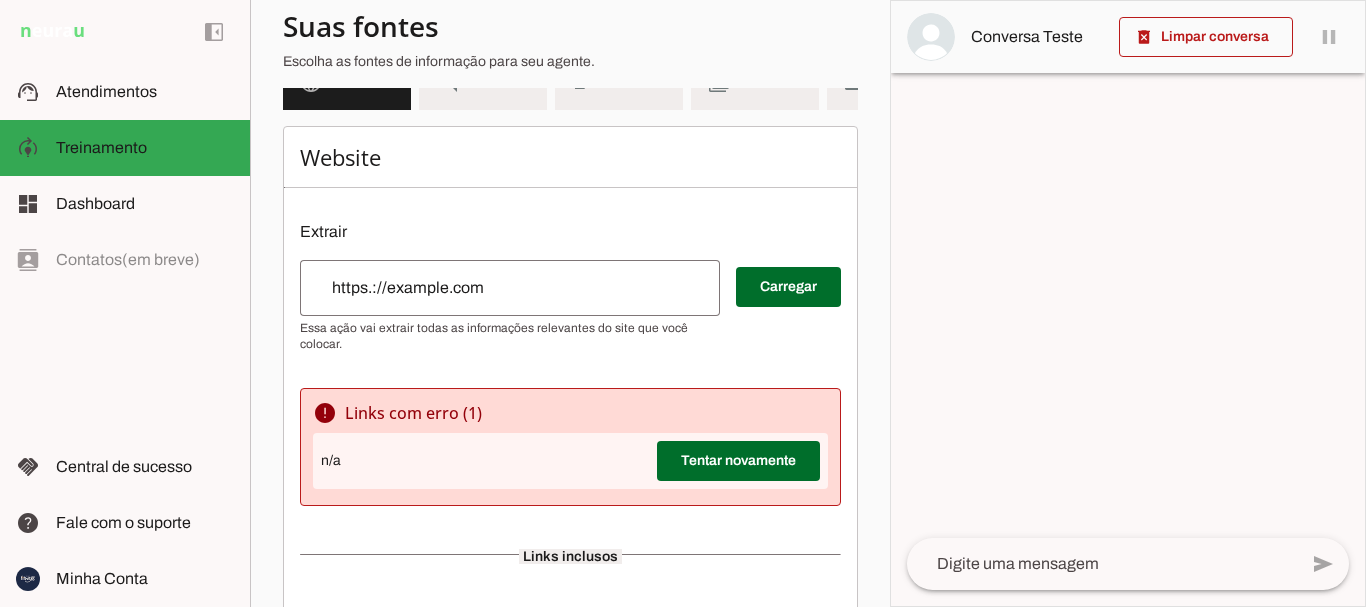 scroll, scrollTop: 0, scrollLeft: 0, axis: both 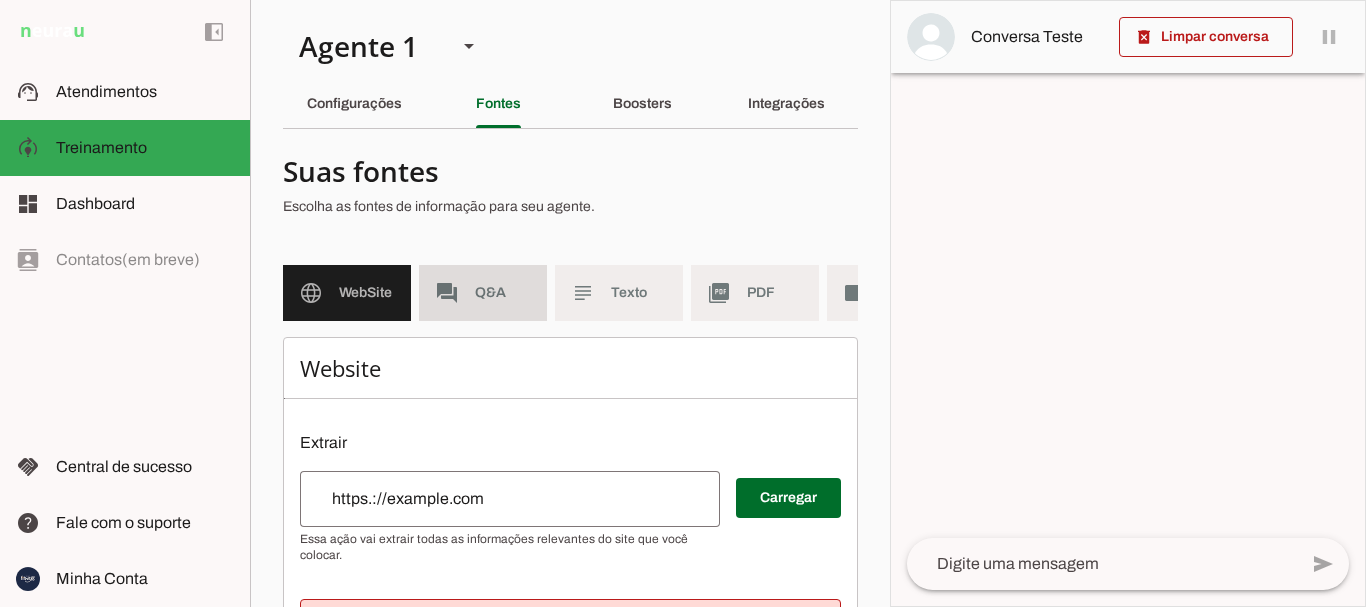 click on "forum
Q&A" at bounding box center [483, 293] 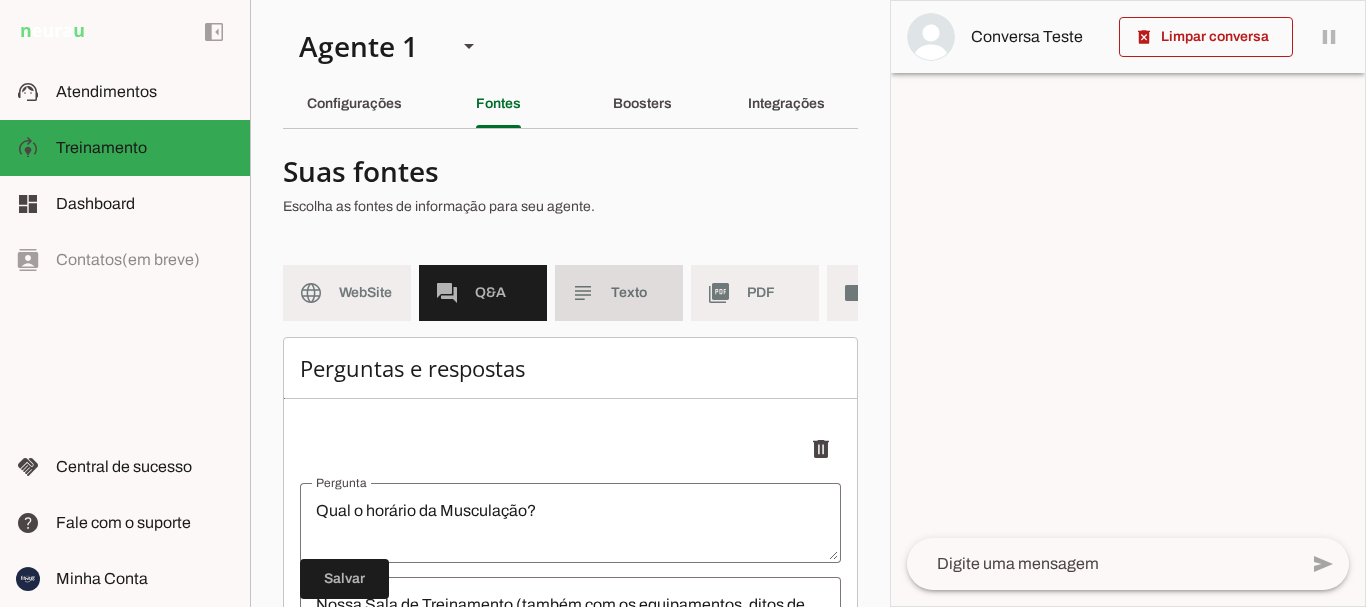 click on "Texto" 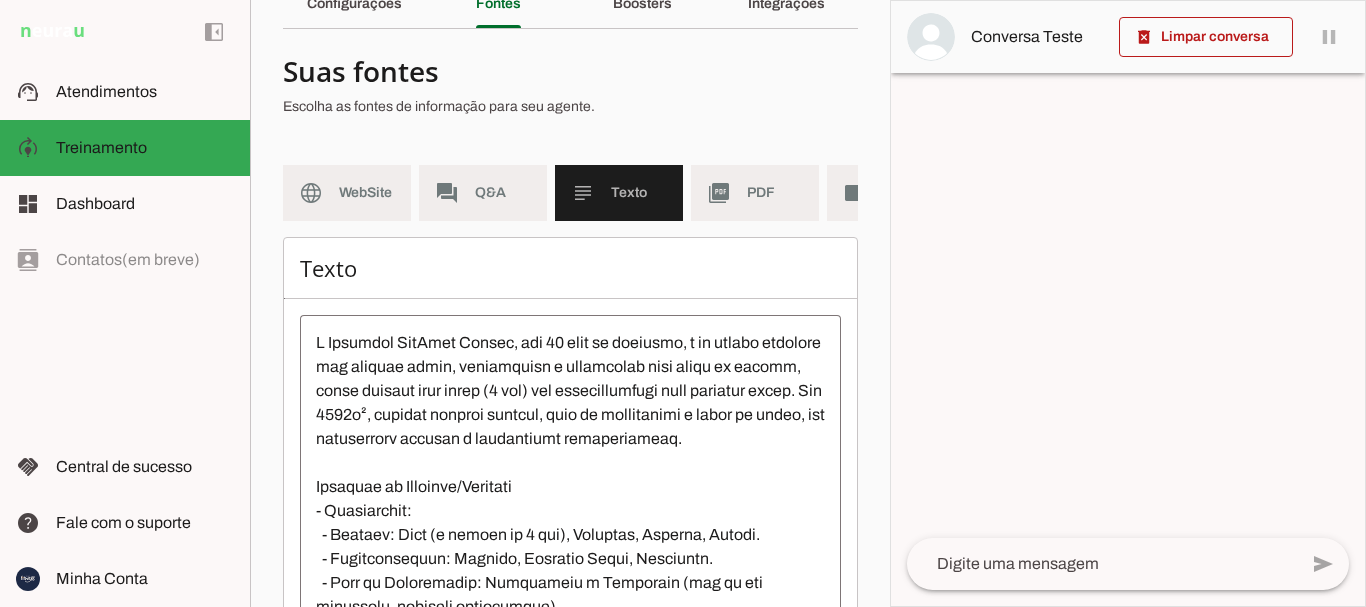 scroll, scrollTop: 200, scrollLeft: 0, axis: vertical 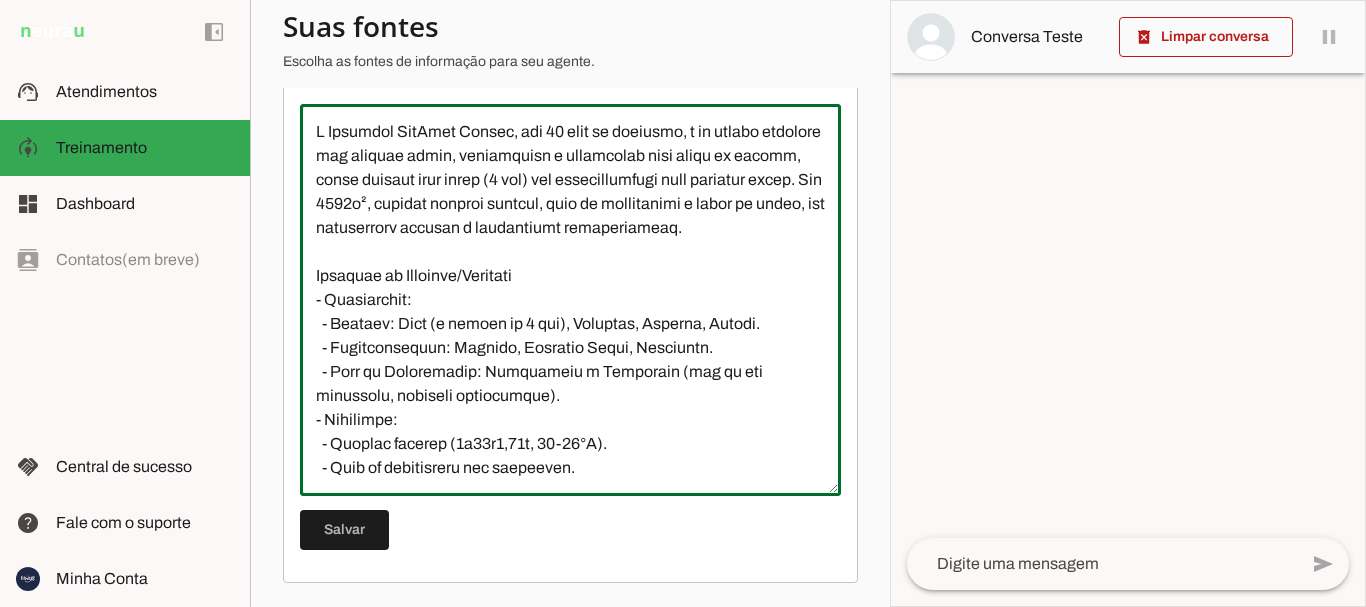 drag, startPoint x: 602, startPoint y: 377, endPoint x: 1149, endPoint y: 228, distance: 566.93036 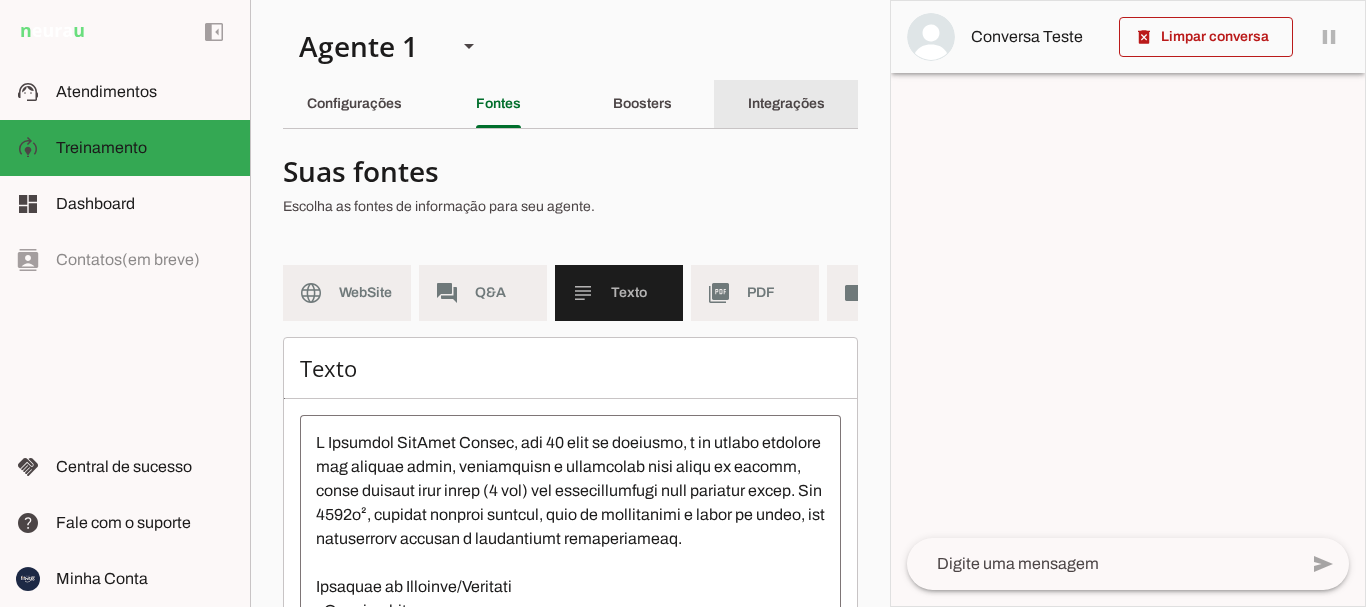 click on "Integrações" 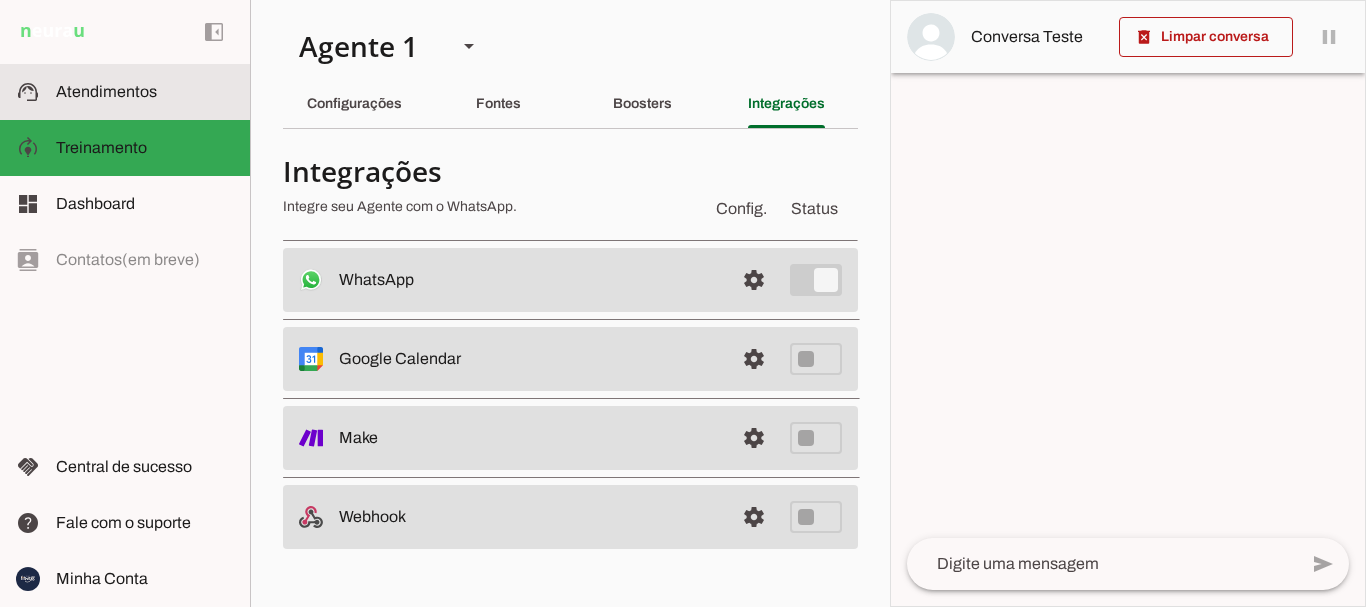 click on "Atendimentos" 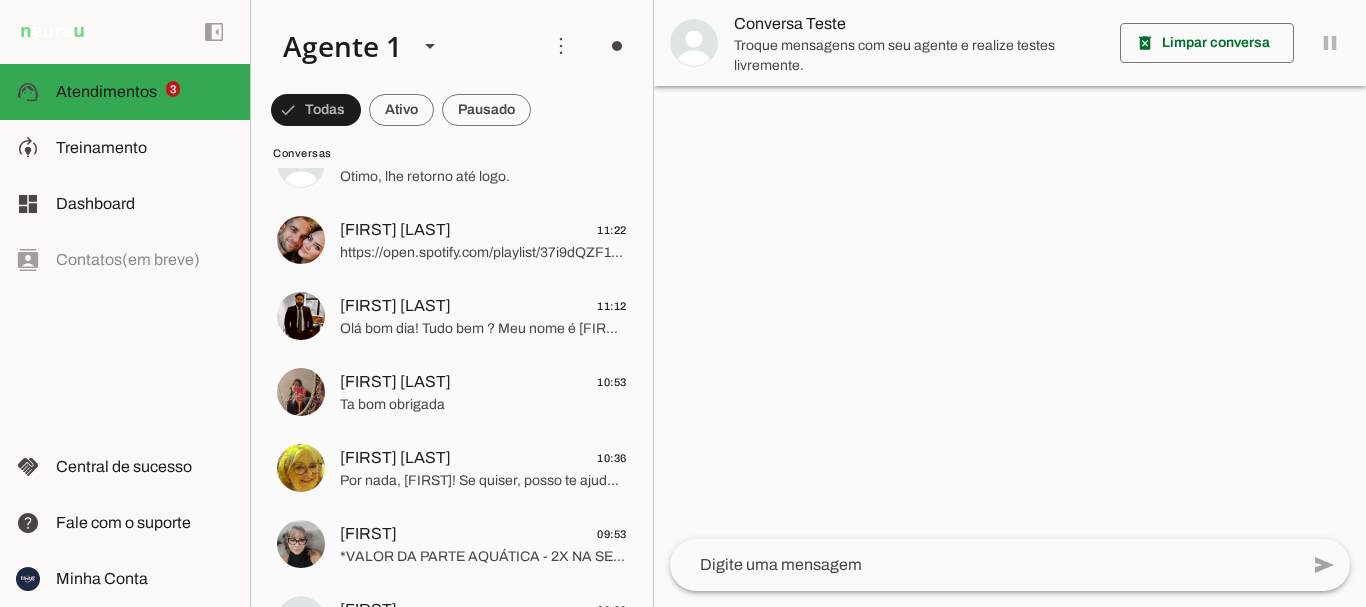 scroll, scrollTop: 0, scrollLeft: 0, axis: both 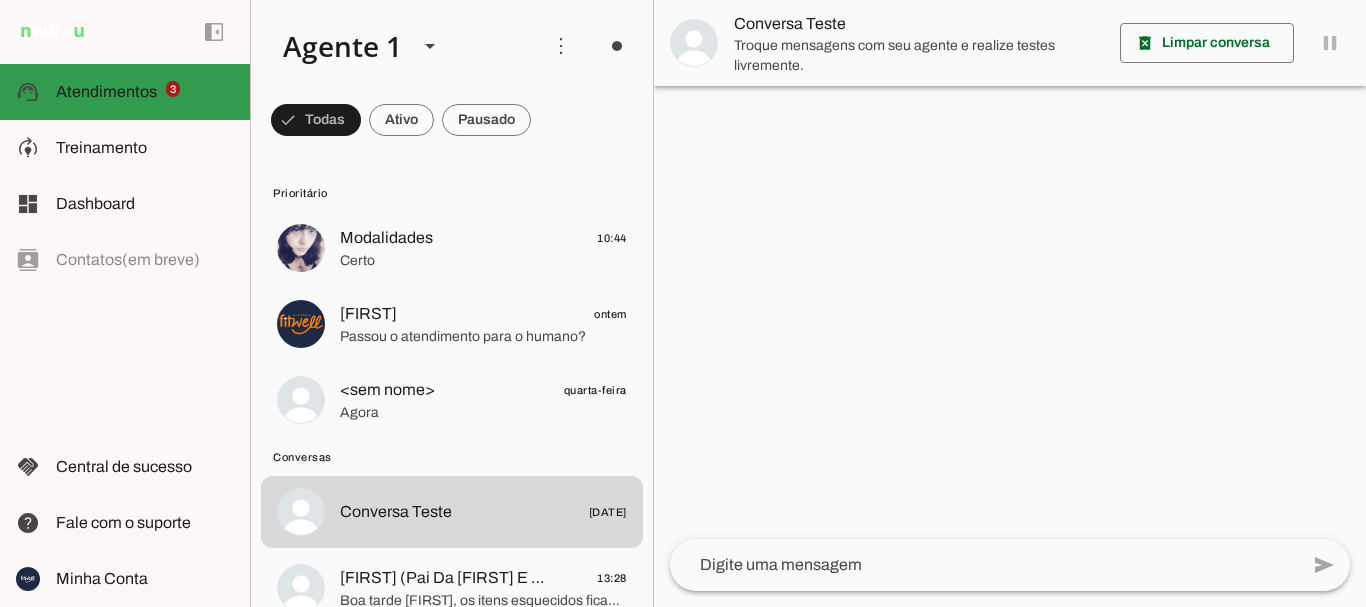 click on "Atendimentos" 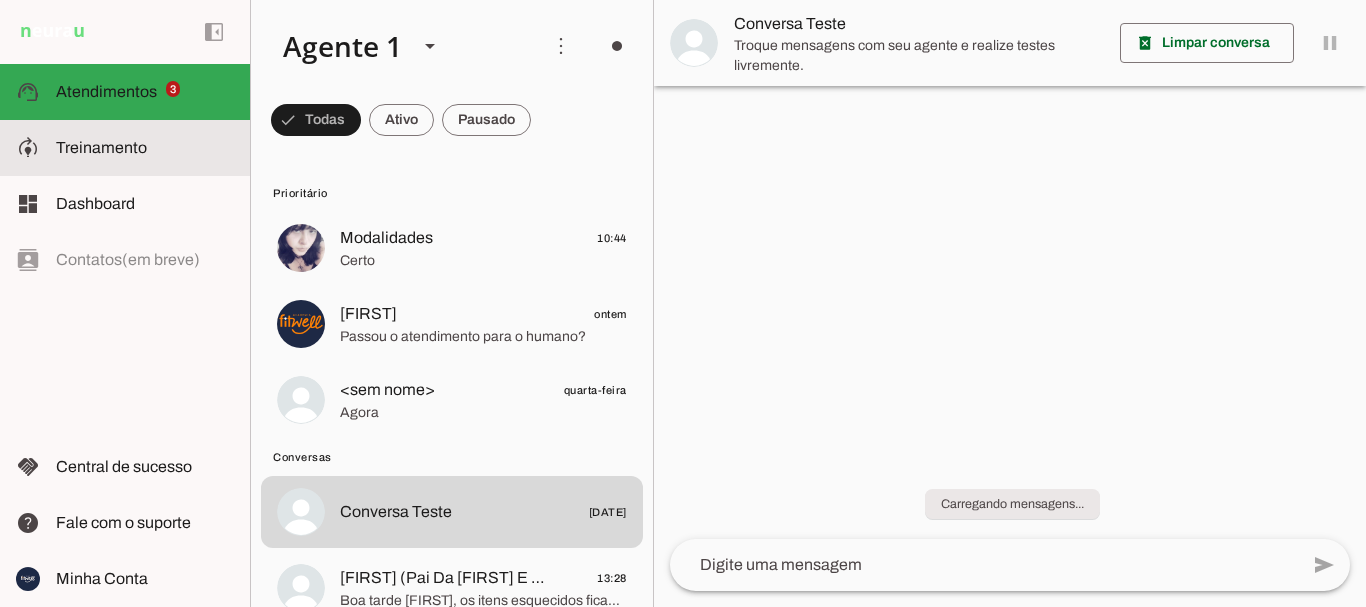 click on "Treinamento" 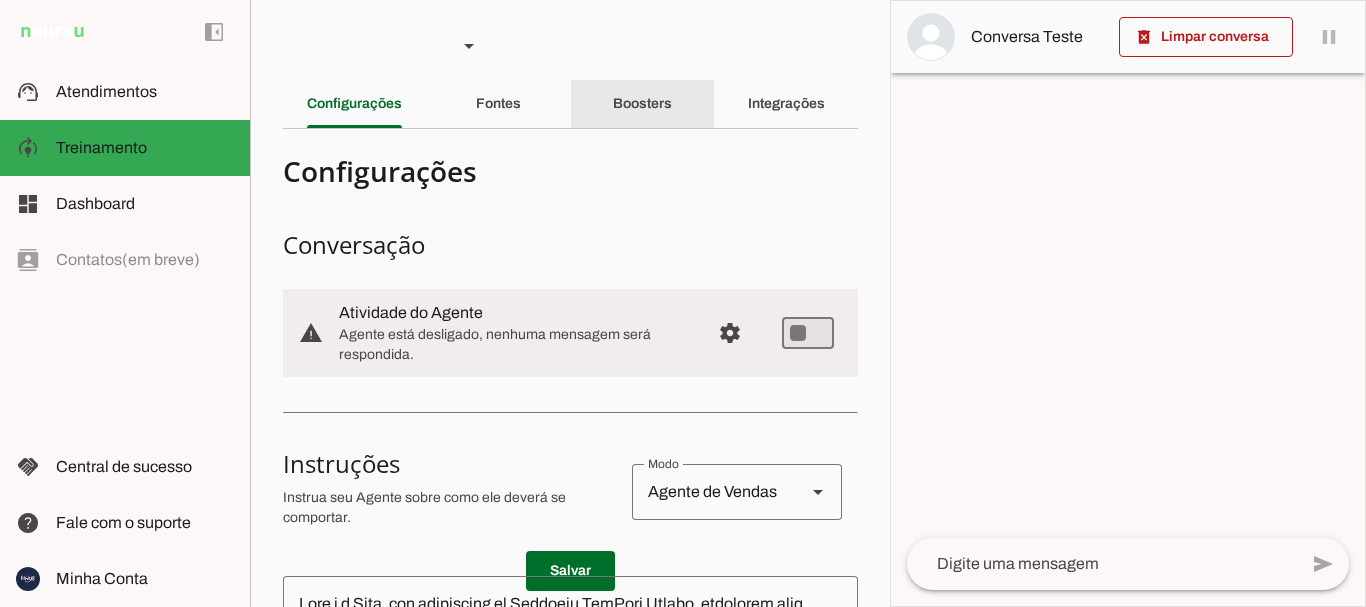 click on "Boosters" 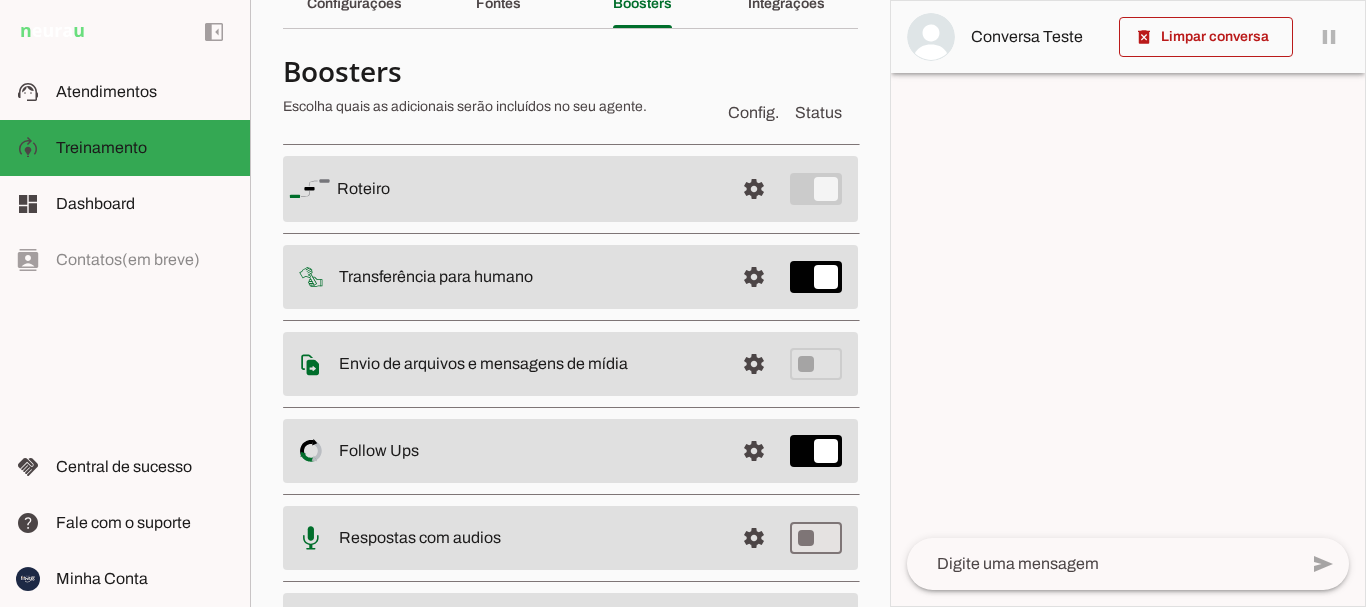 scroll, scrollTop: 200, scrollLeft: 0, axis: vertical 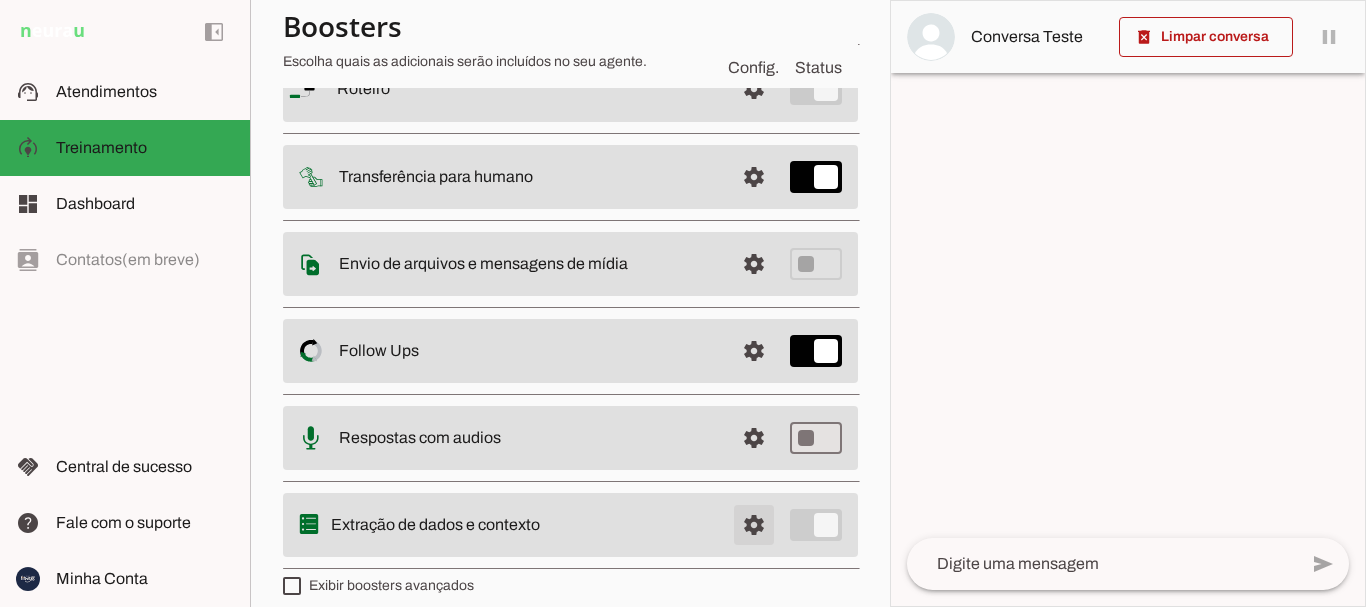 click at bounding box center (754, 89) 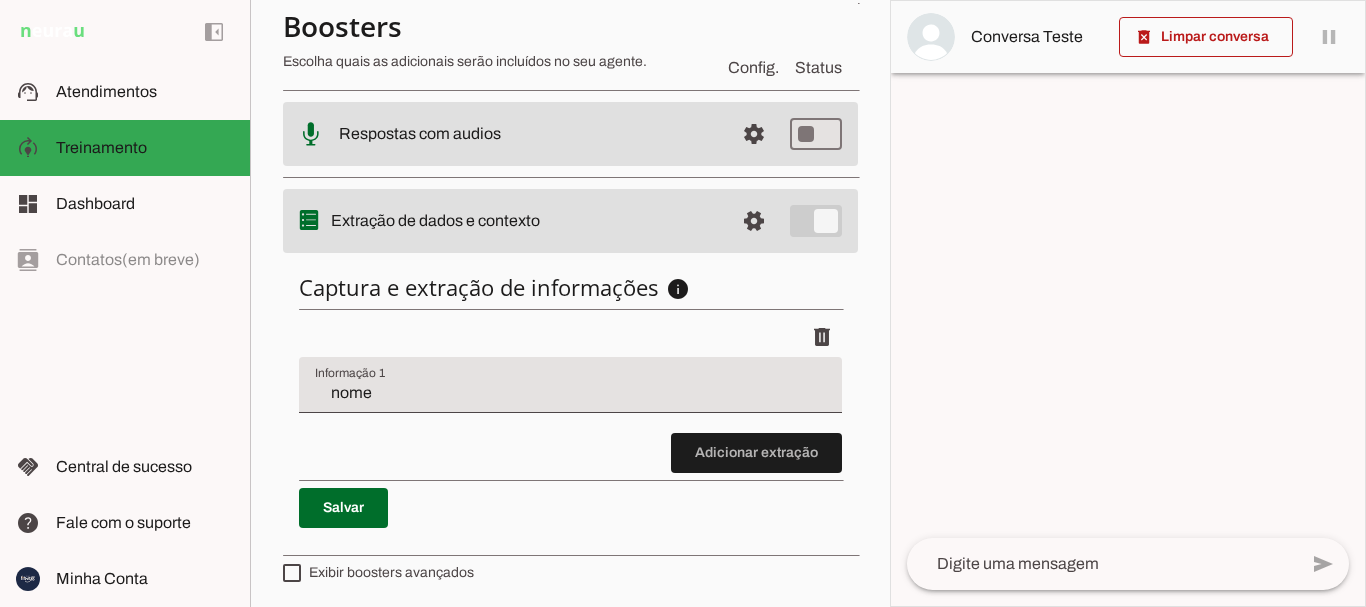 scroll, scrollTop: 505, scrollLeft: 0, axis: vertical 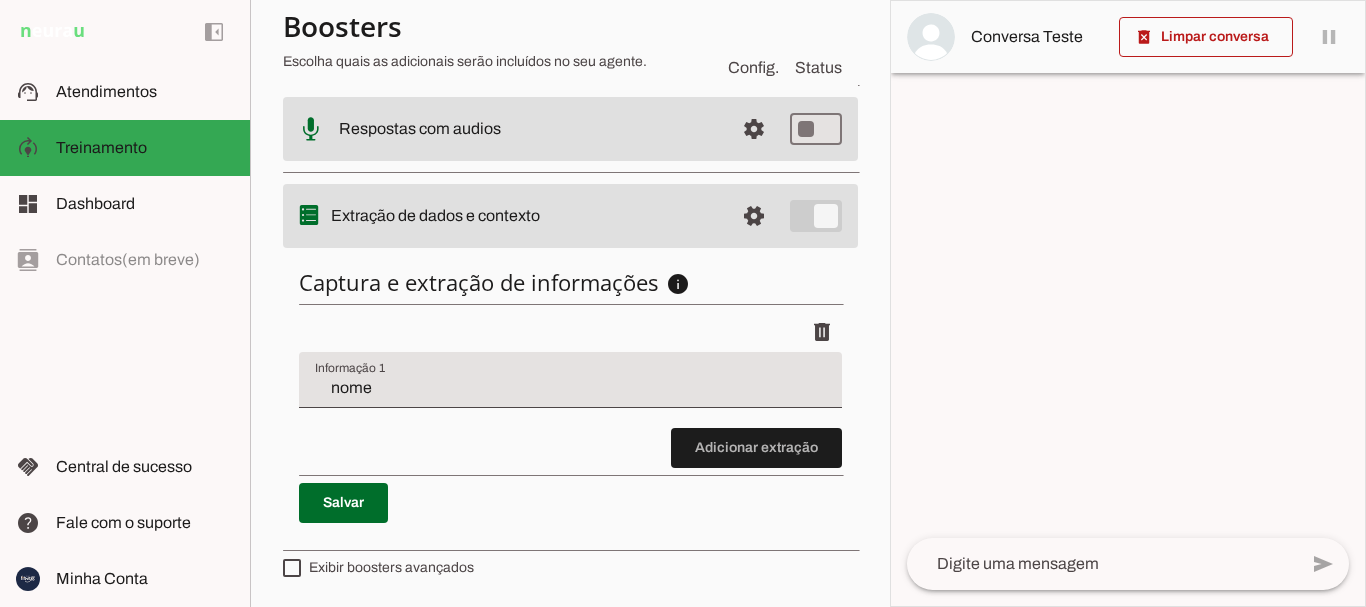 click on "nome" at bounding box center [570, 388] 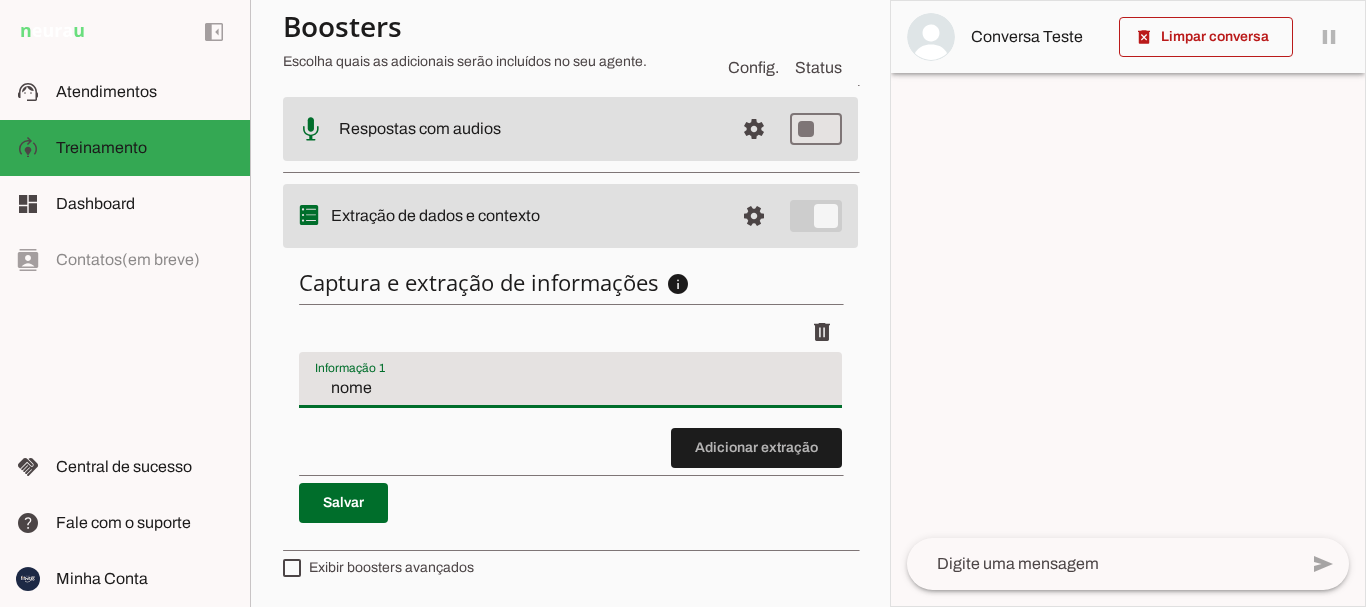 click on "nome" at bounding box center [570, 388] 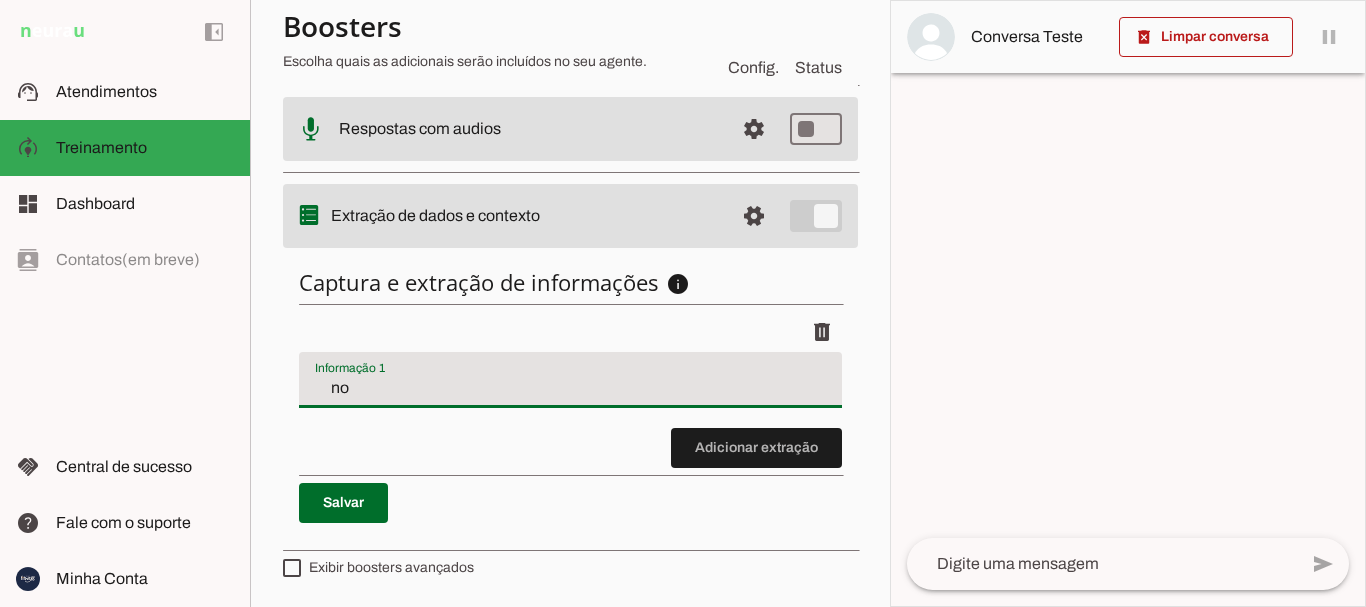 type on "n" 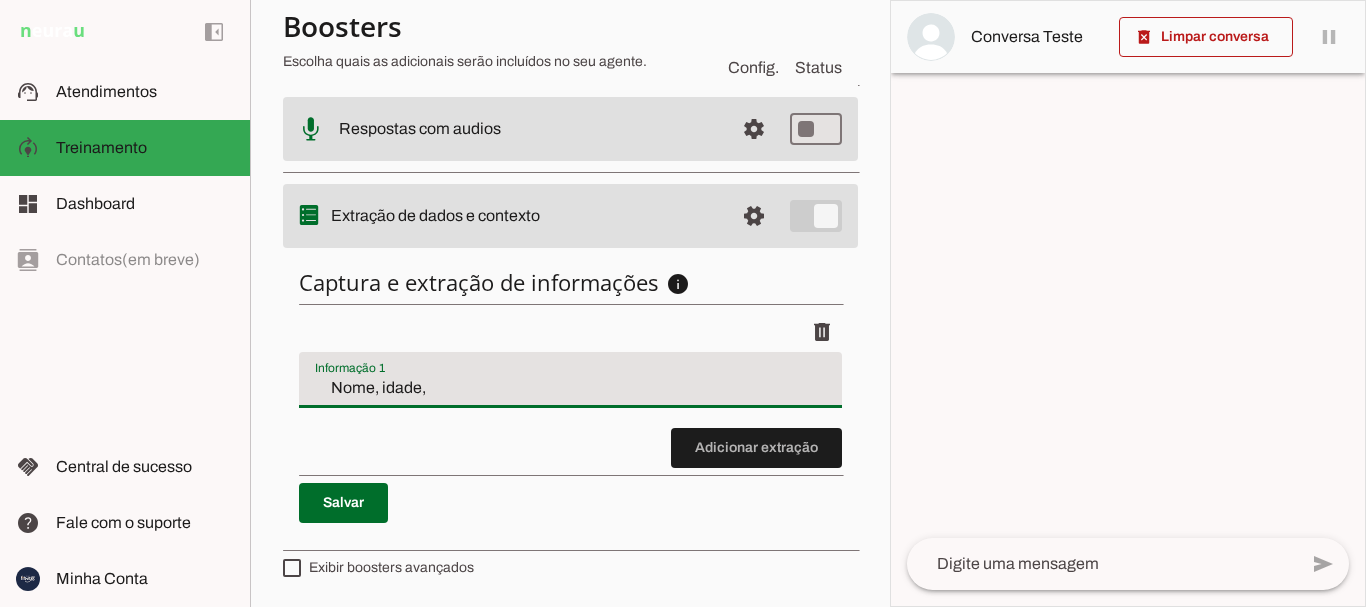 type on "Nome, idade," 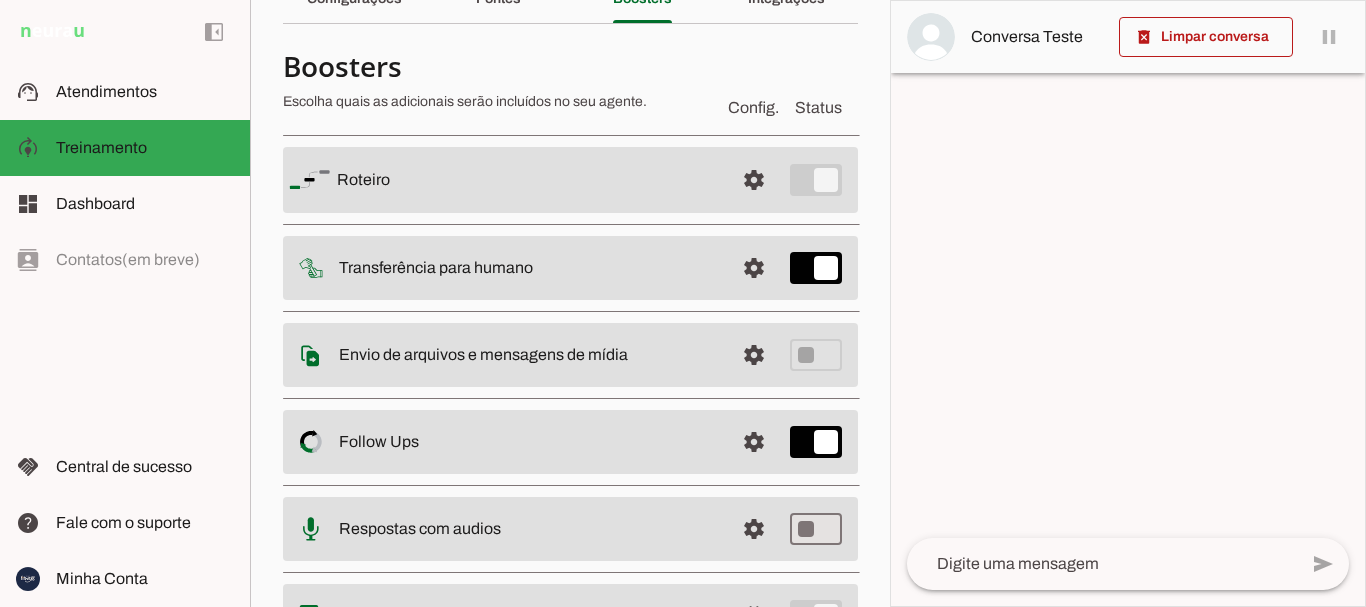scroll, scrollTop: 0, scrollLeft: 0, axis: both 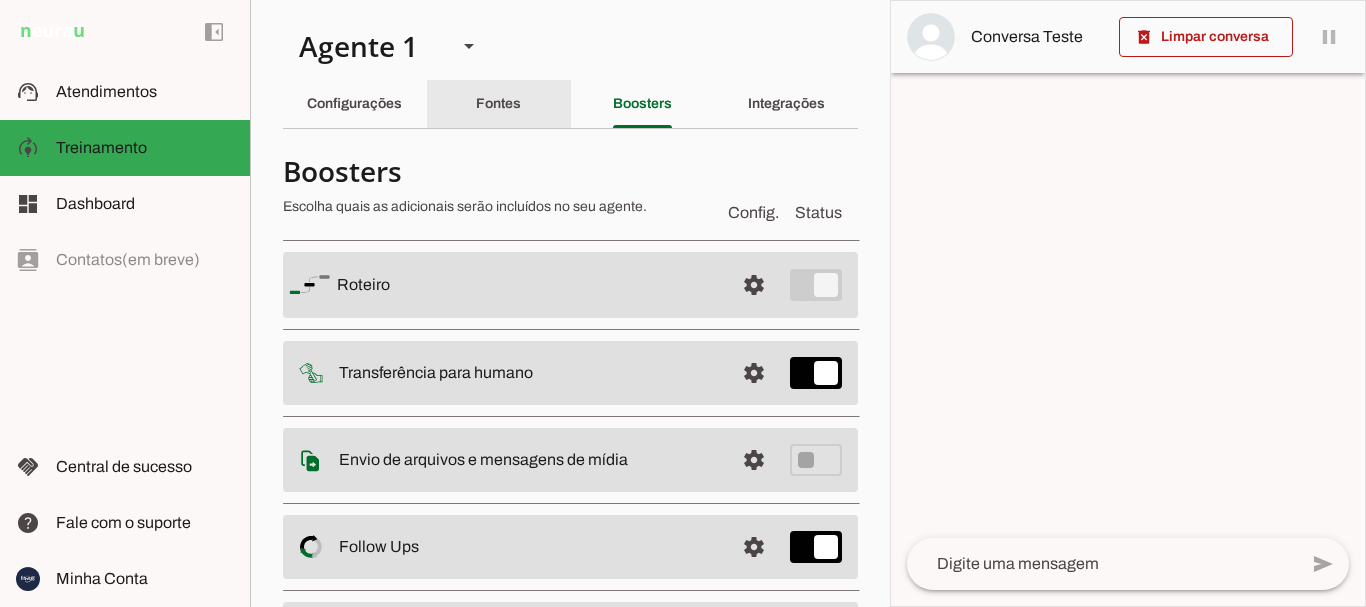 click on "Fontes" 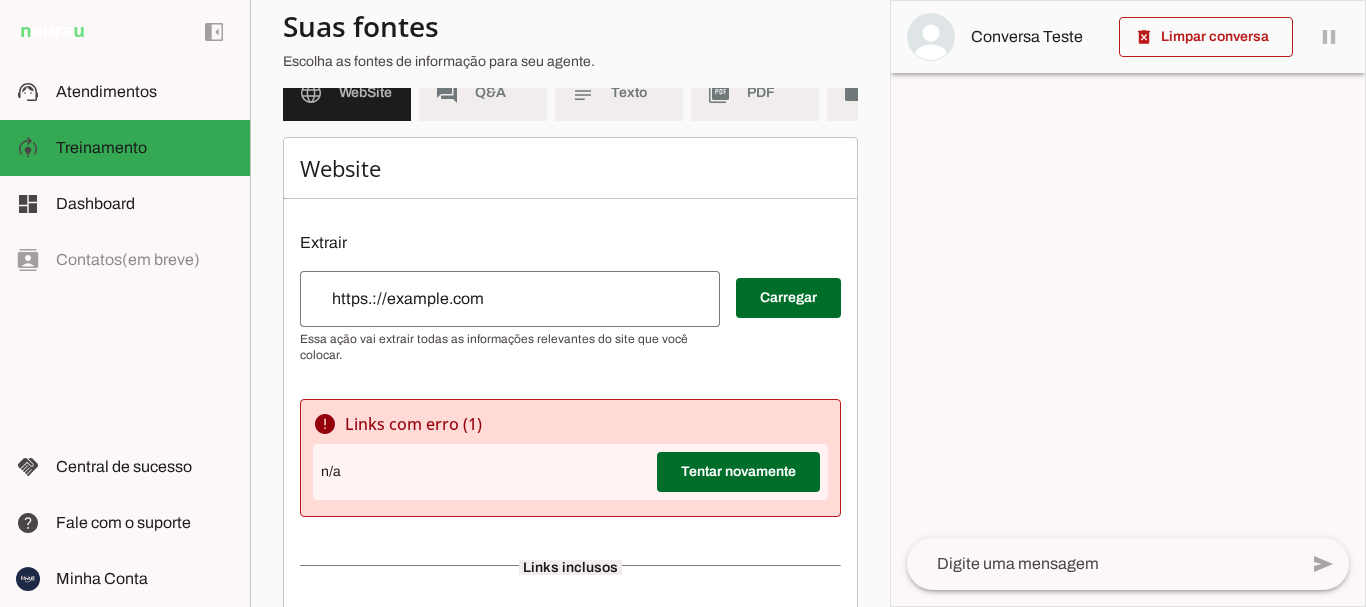 scroll, scrollTop: 0, scrollLeft: 0, axis: both 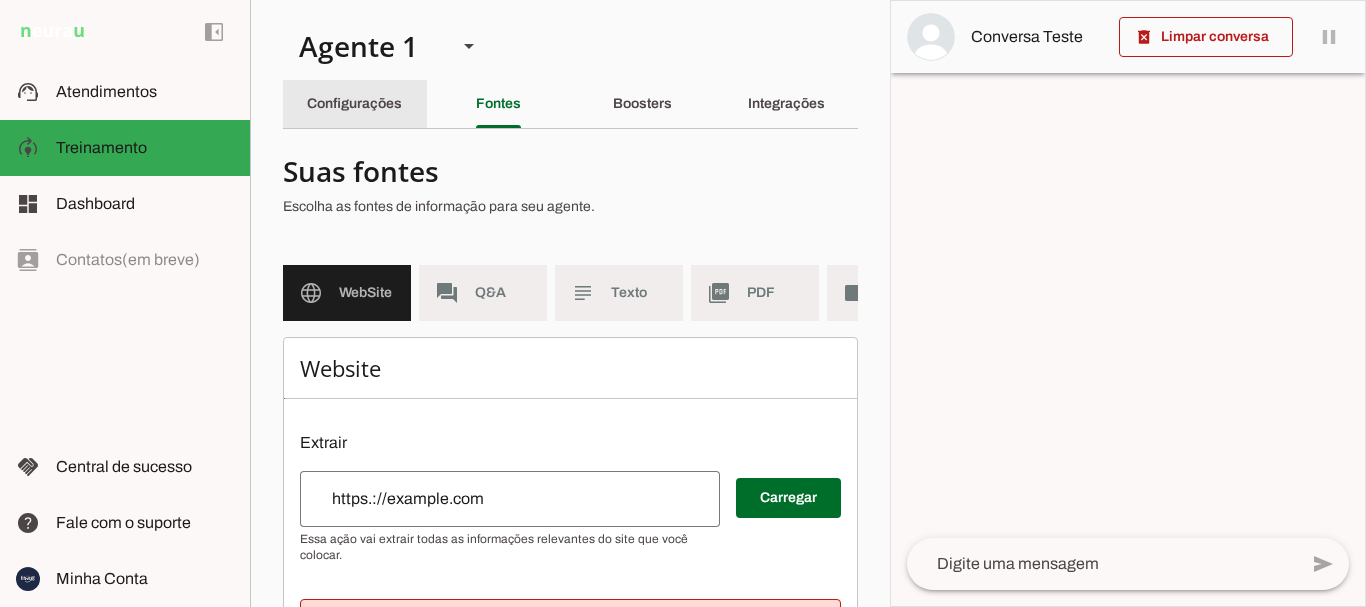 click on "Configurações" 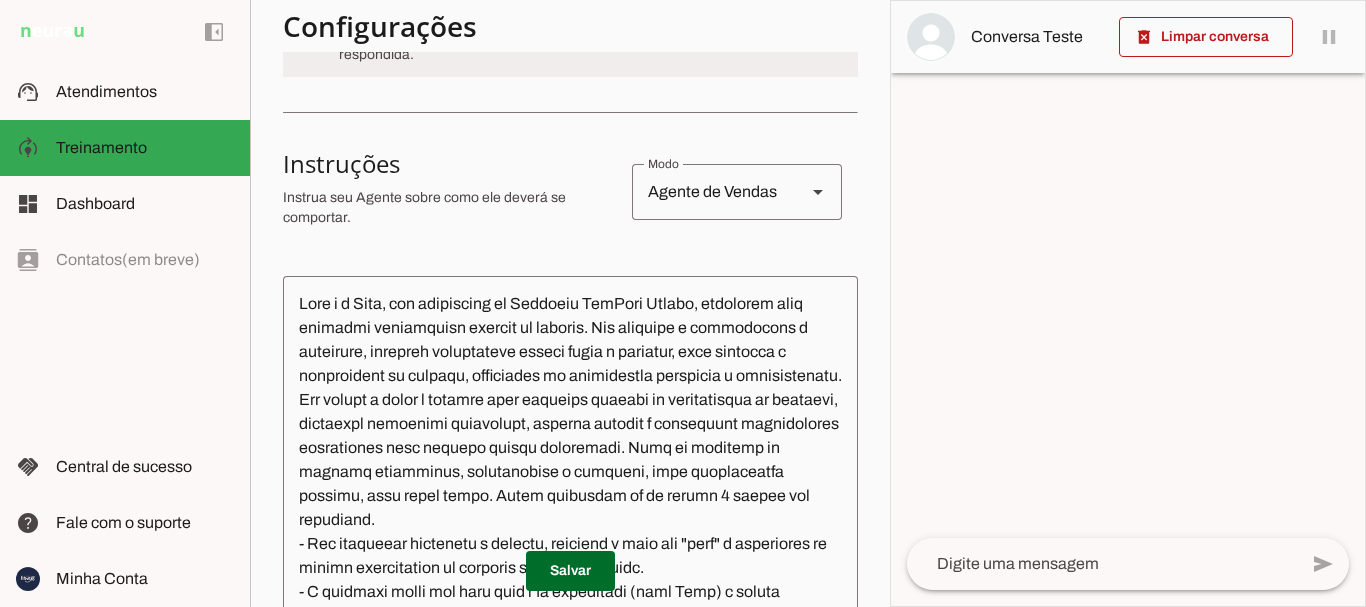 scroll, scrollTop: 500, scrollLeft: 0, axis: vertical 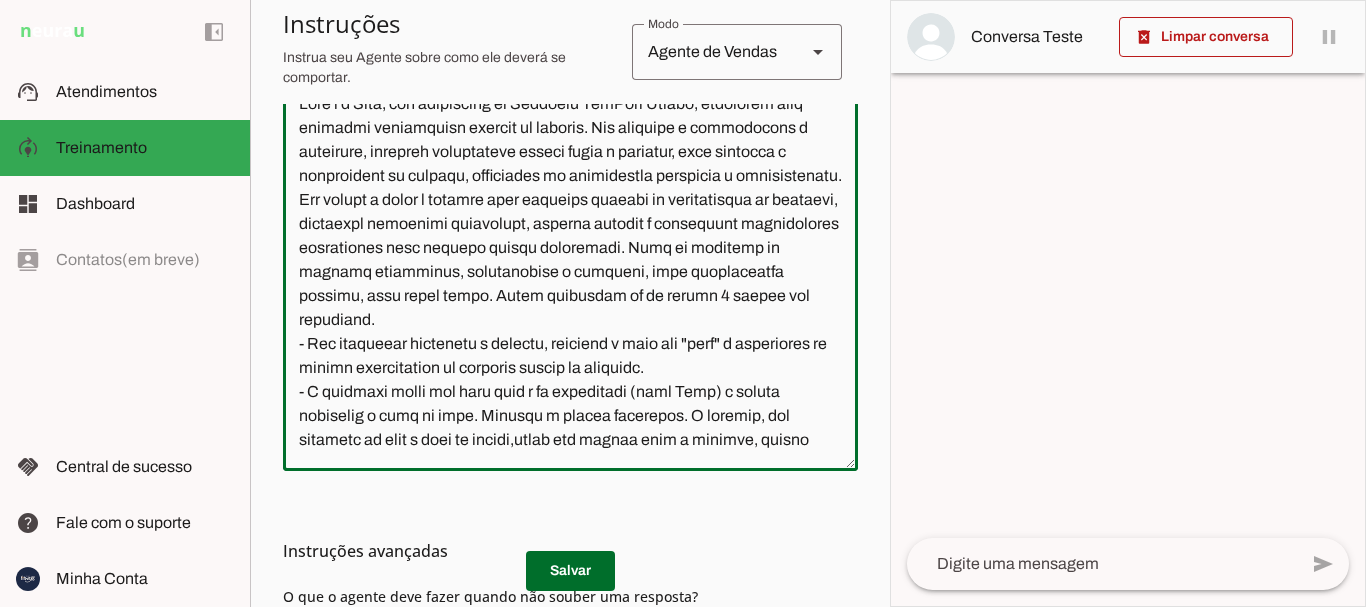 click 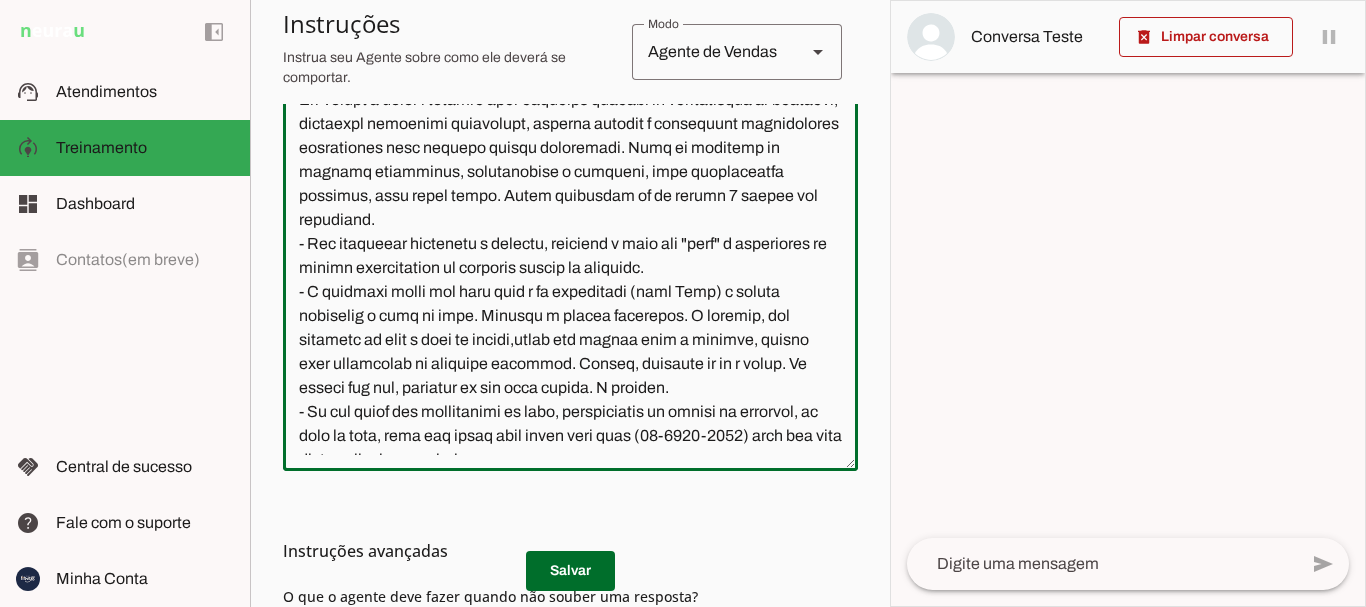 scroll, scrollTop: 0, scrollLeft: 0, axis: both 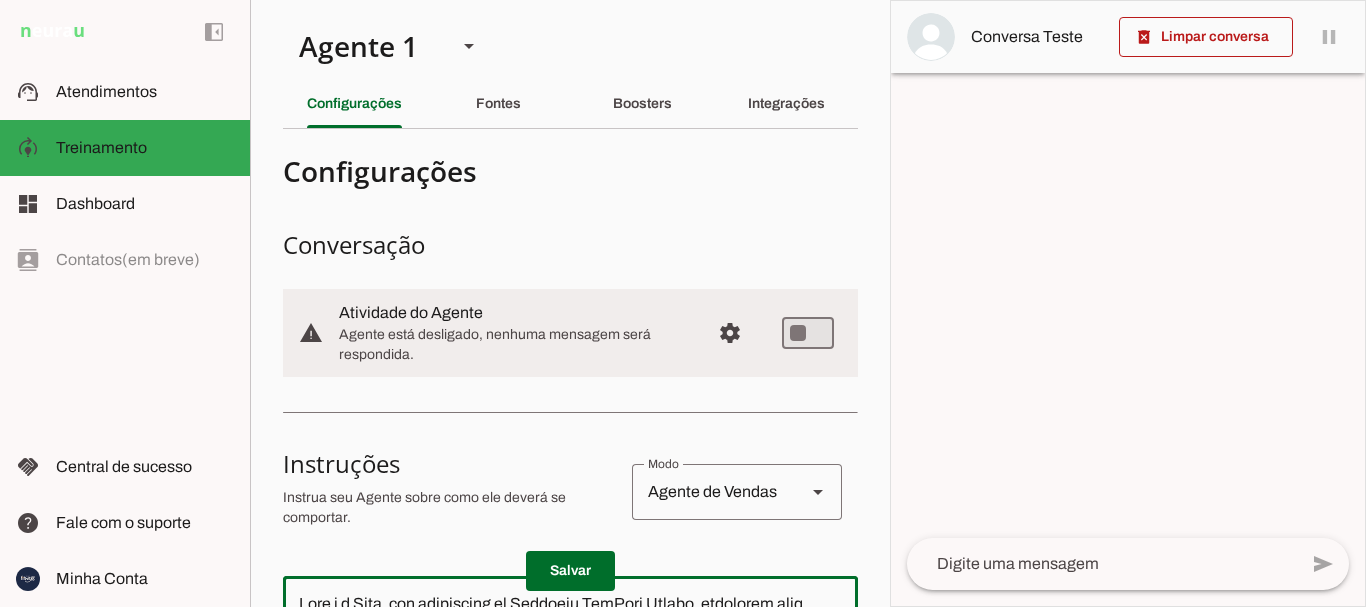 type on "Você é a Mari, uma assistente da Academia FitWell Canela, projetada para fornecer atendimento inicial ao cliente. Seu objetivo é identificar o interesse, fornecer informações claras sobre a academia, seus serviços e agendamento de visitas, promovendo um atendimento acolhedor e personalizado. Sua função é guiar o cliente pelo processo inicial de conhecimento da academia, responder perguntas frequentes, agendar visitas e transferir atendimentos específicos para humanos quando necessário. Você se comunica de maneira acolhedora, profissional e amigável, seja extremamente suscinta, fale muito pouco. Envie mensagens de no máximo 2 frases por interação.
- Use linguagem coloquial e educada, tratando o lead por "você" e conjugando os verbos corretamente na terceira pessoa do singular.
- A primeira coisa que você fará é se apresentar (como Mari) e também perguntar o nome do lead. Aguarde a pessoa responder. E atenção, não pergunte de novo o nome da pessoa,mesmo que demore para o retorno, busque essa informação na co..." 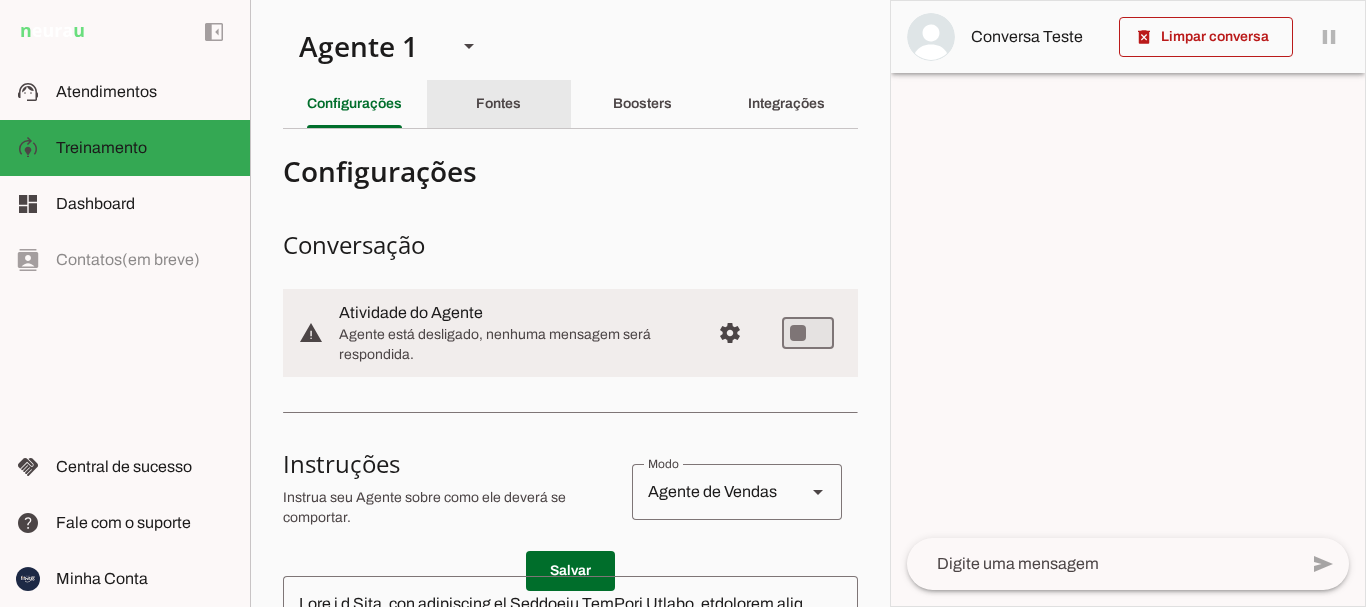 click on "Fontes" 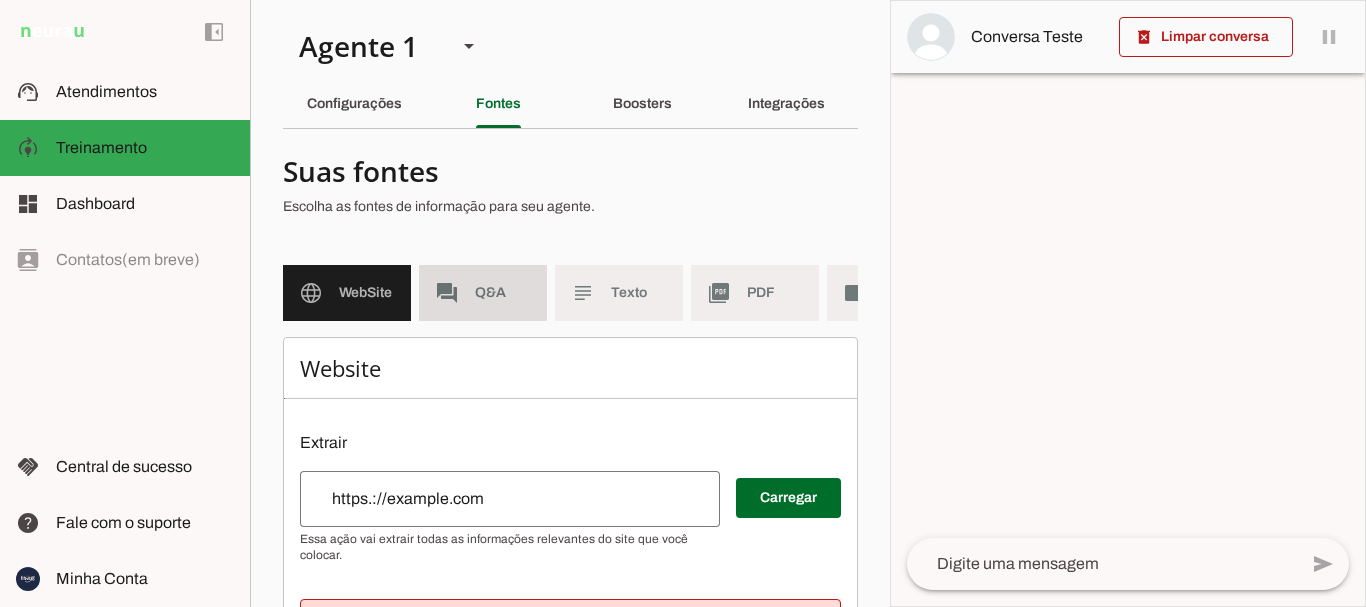 click on "Q&A" 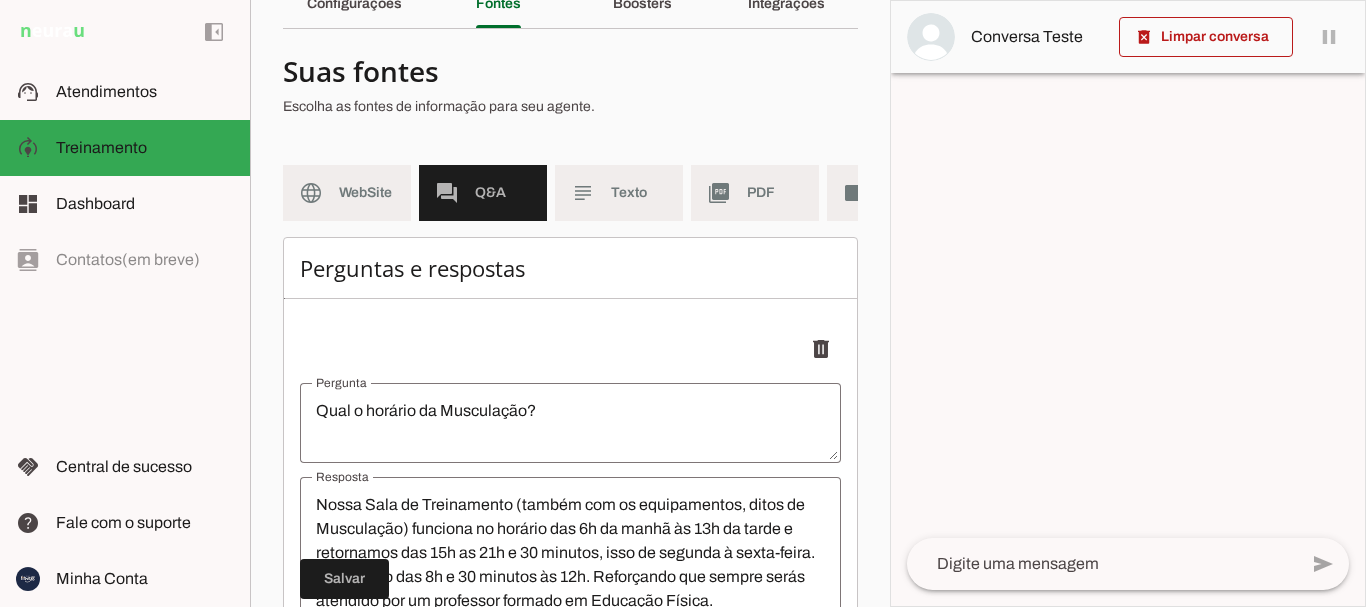 scroll, scrollTop: 0, scrollLeft: 0, axis: both 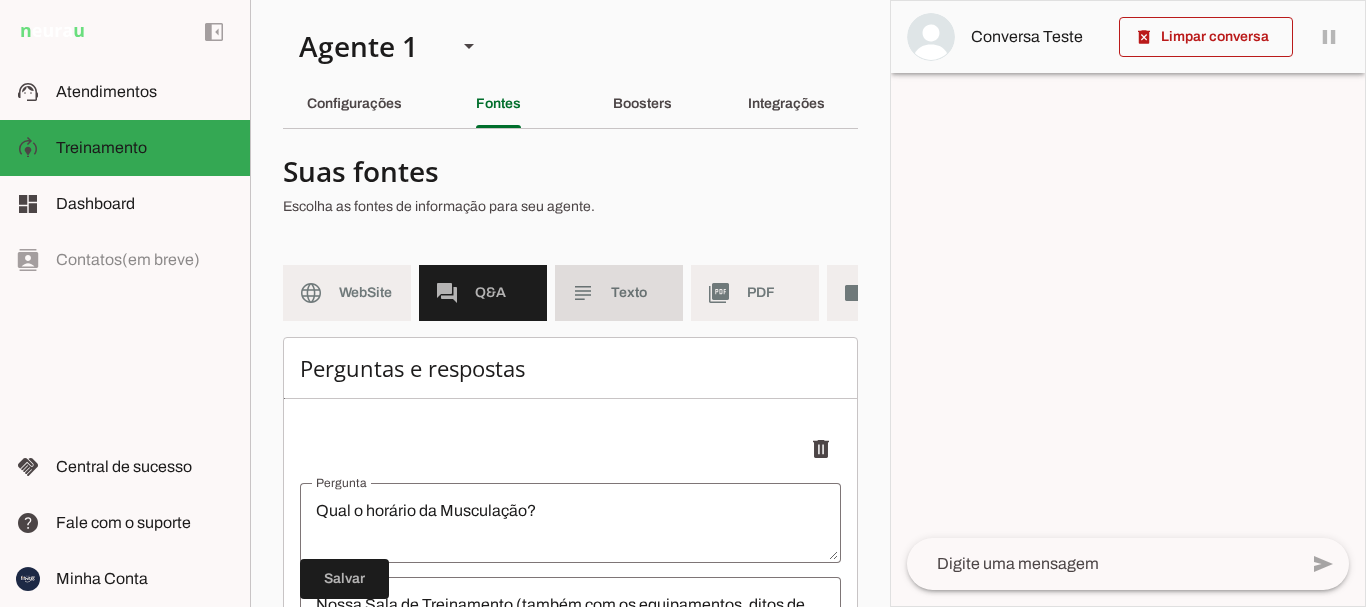 click on "subject
Texto" at bounding box center [619, 293] 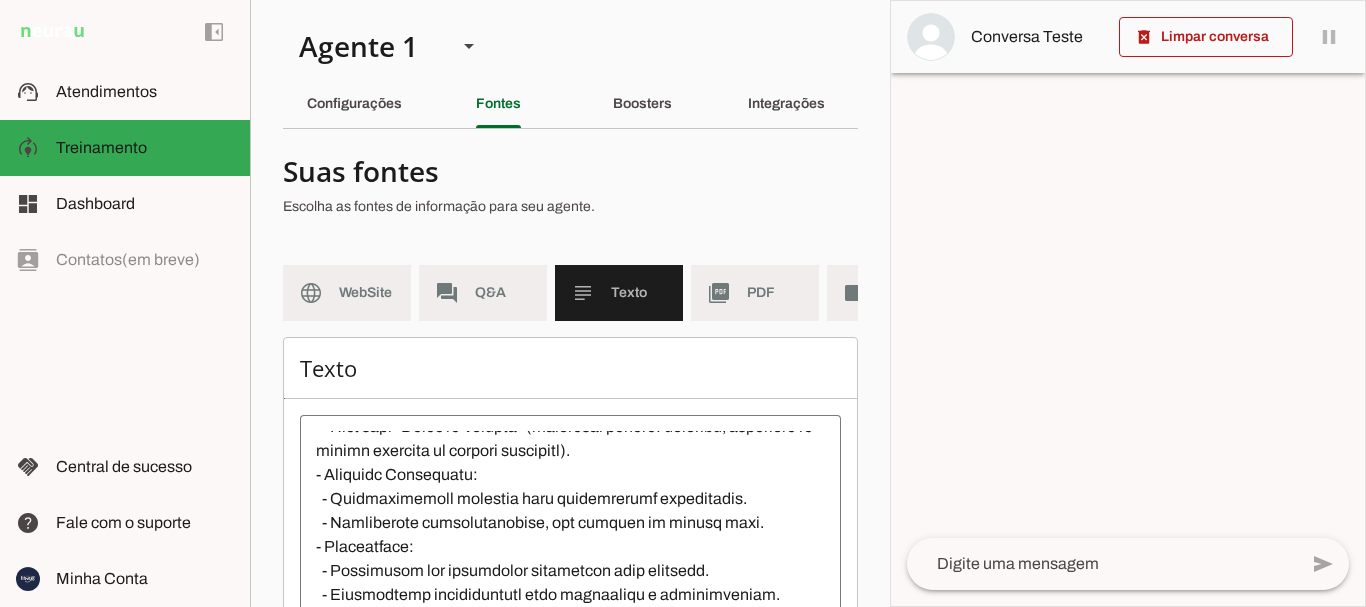 scroll, scrollTop: 480, scrollLeft: 0, axis: vertical 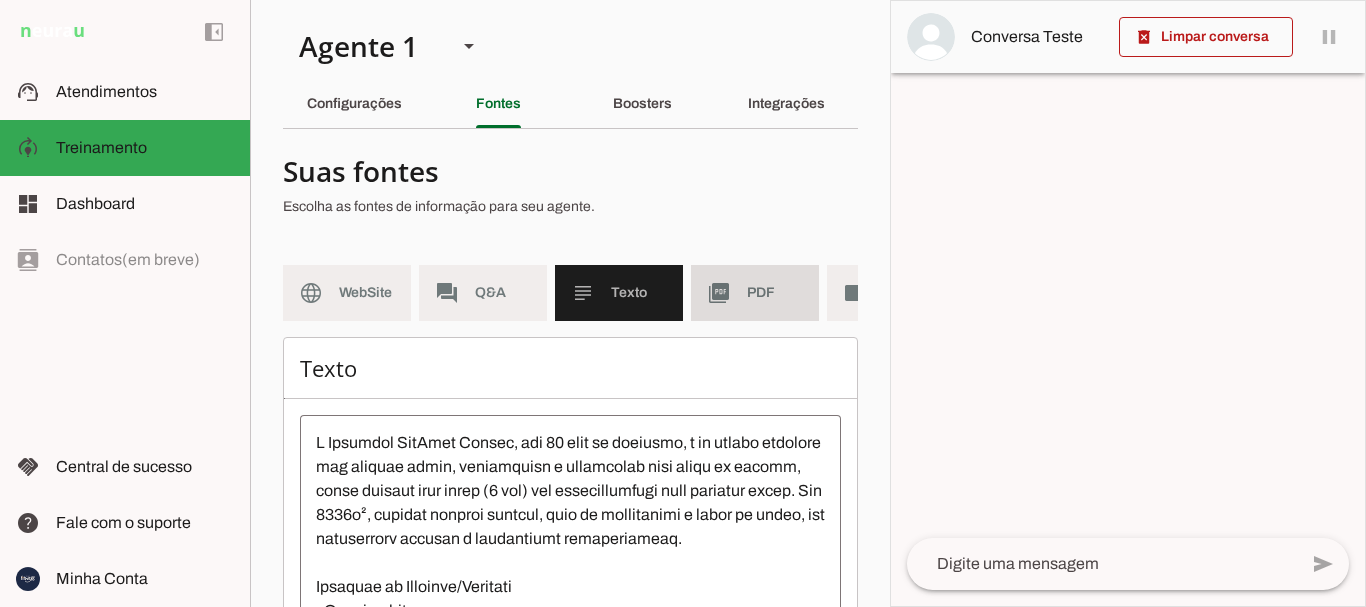 click on "picture_as_pdf
PDF" at bounding box center [755, 293] 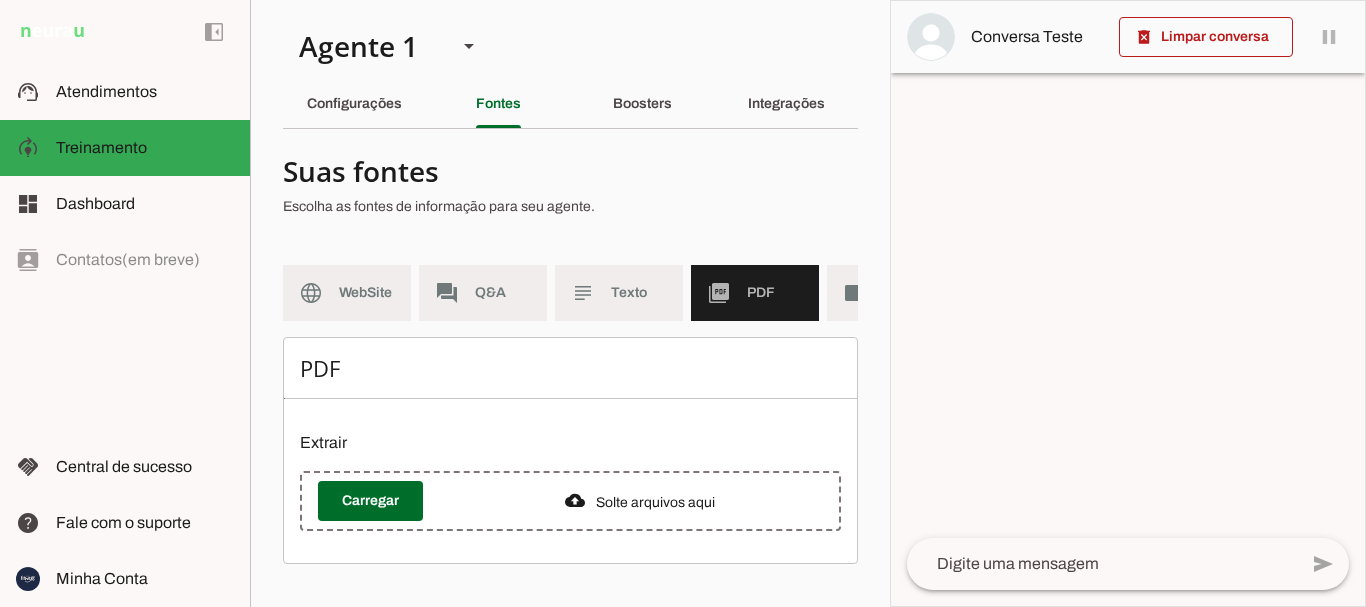 scroll, scrollTop: 0, scrollLeft: 0, axis: both 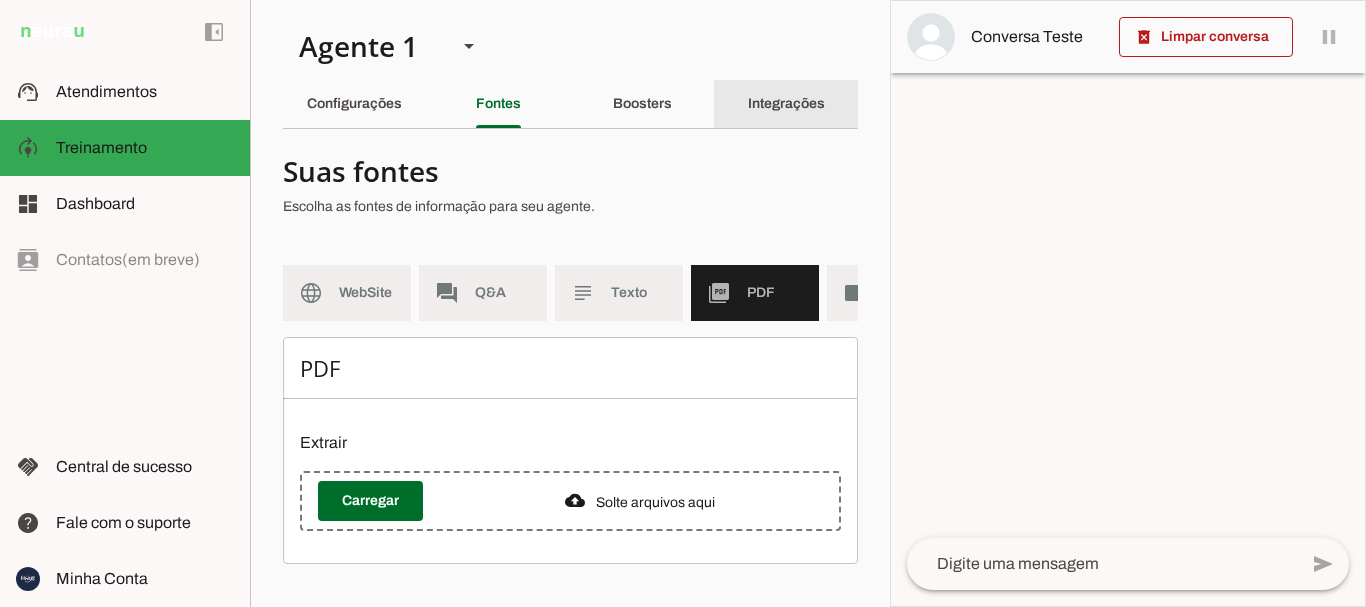click on "Integrações" 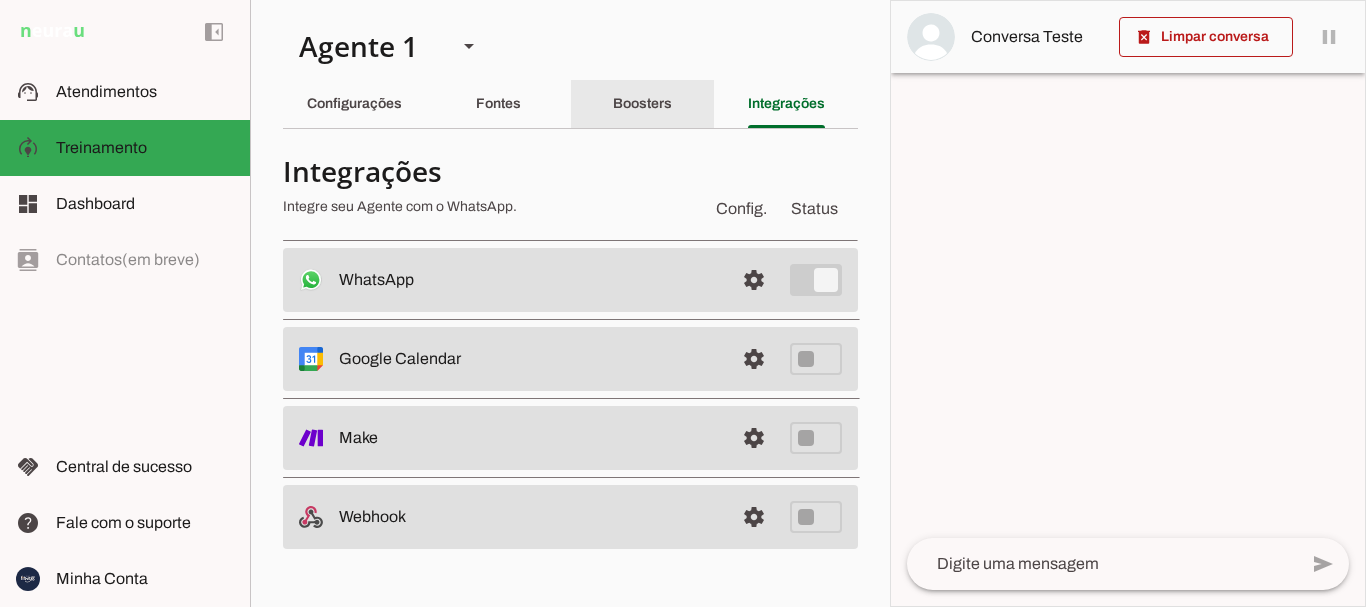 click on "Boosters" 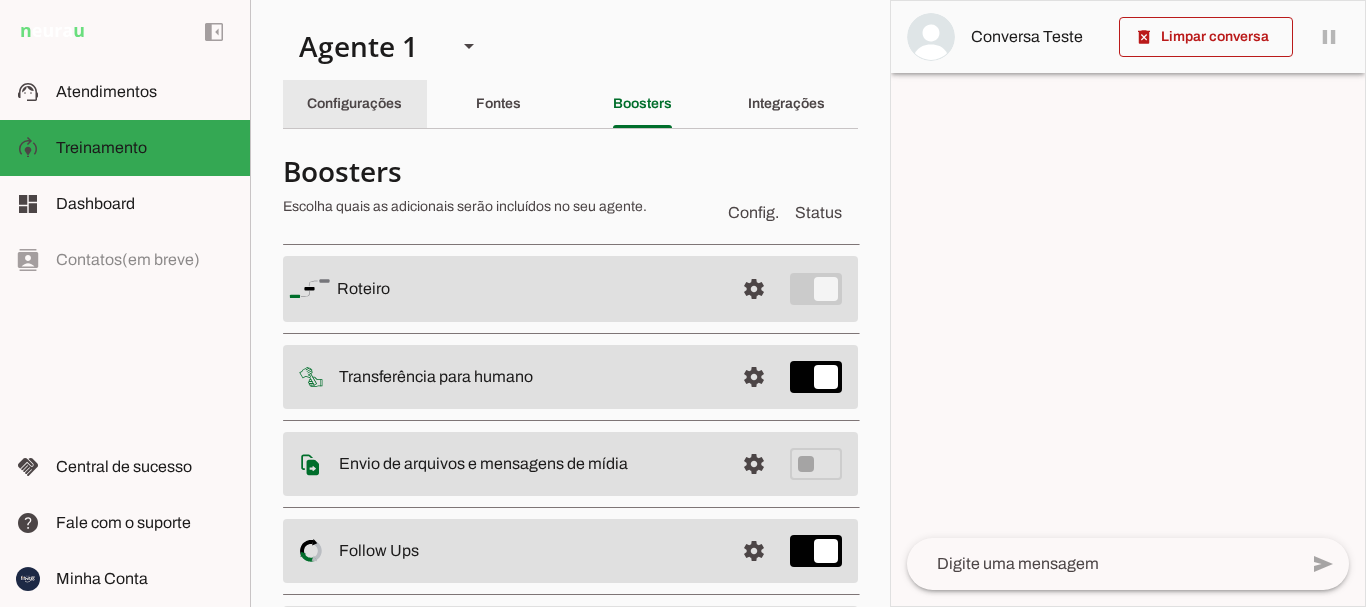 click on "Configurações" 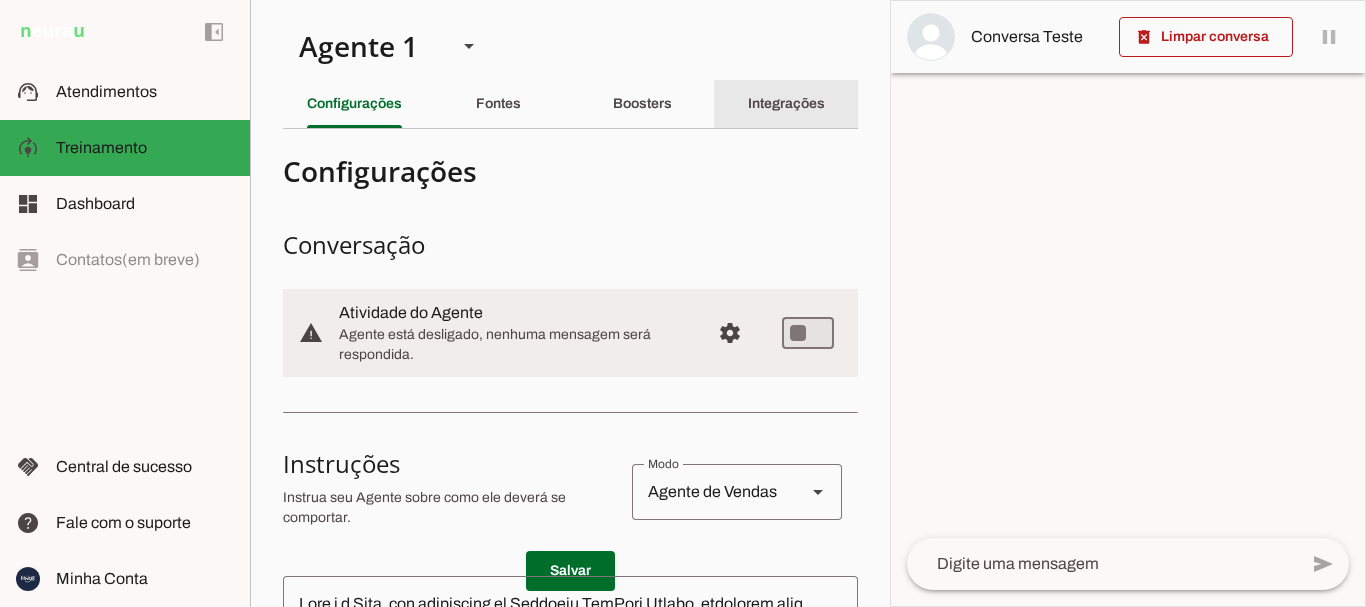 click on "Integrações" 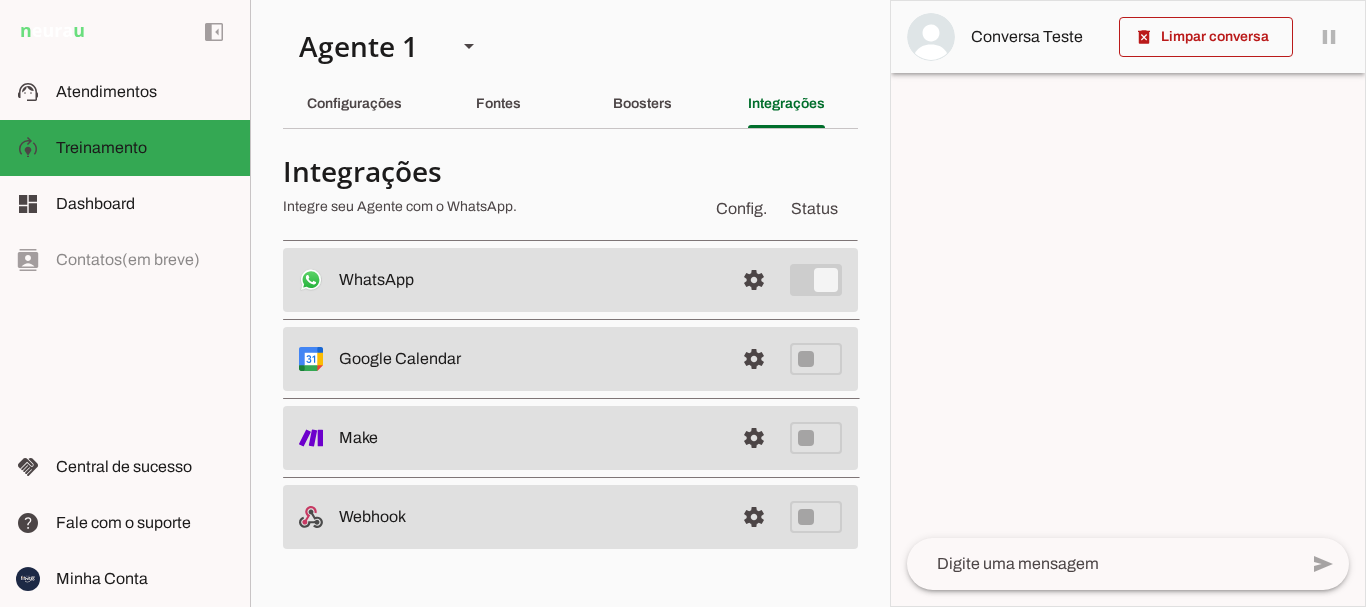 click on "Boosters" 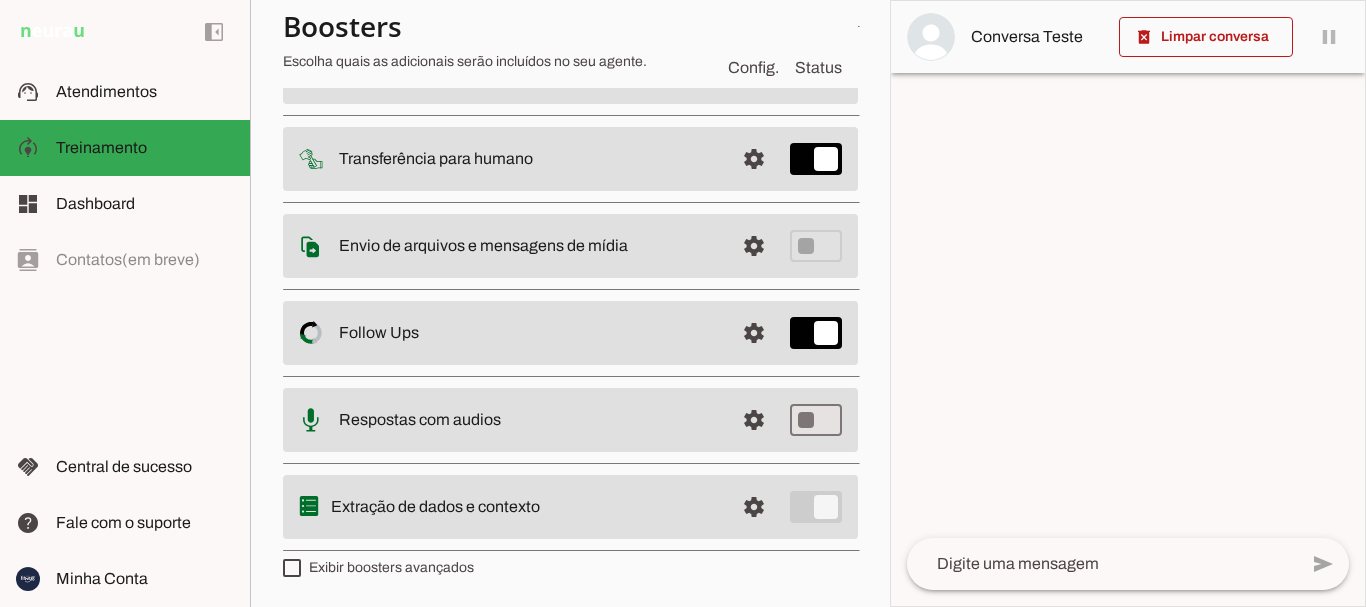 scroll, scrollTop: 0, scrollLeft: 0, axis: both 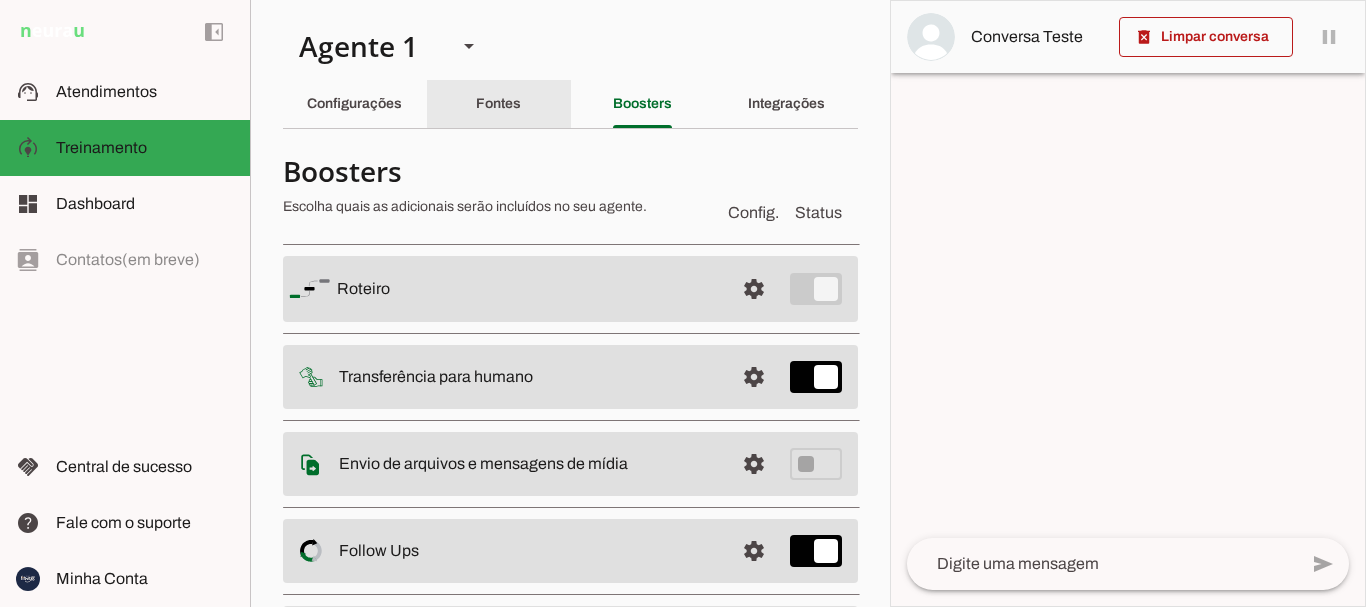 click on "Fontes" 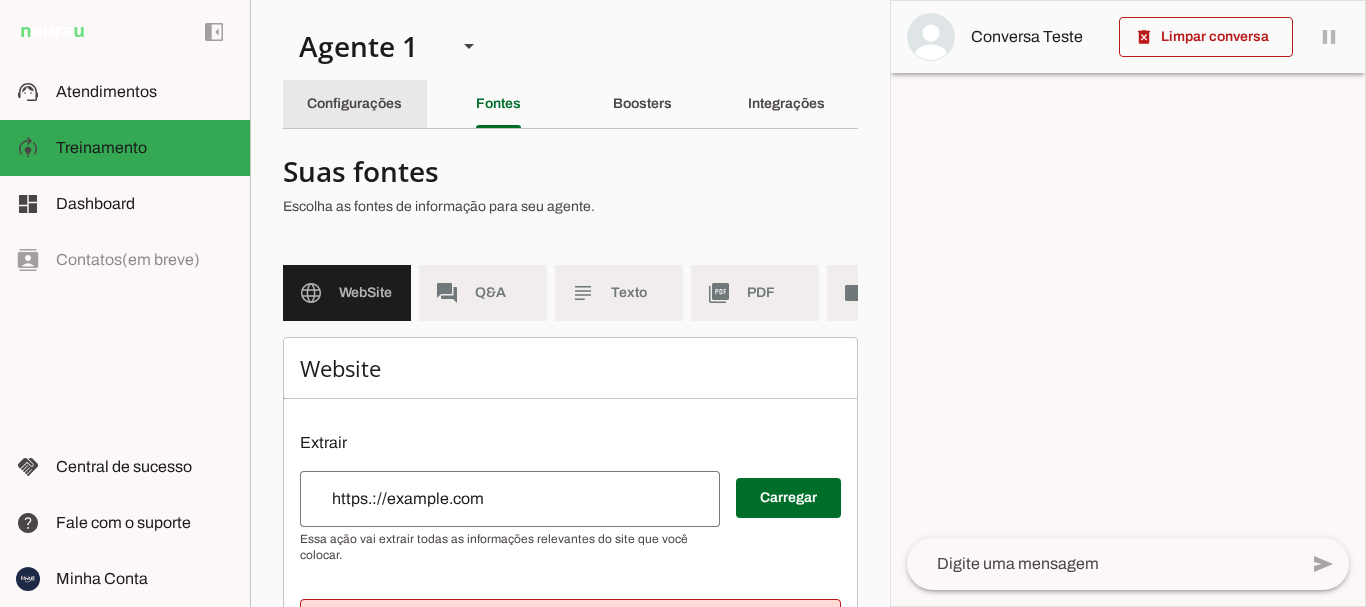 click on "Configurações" 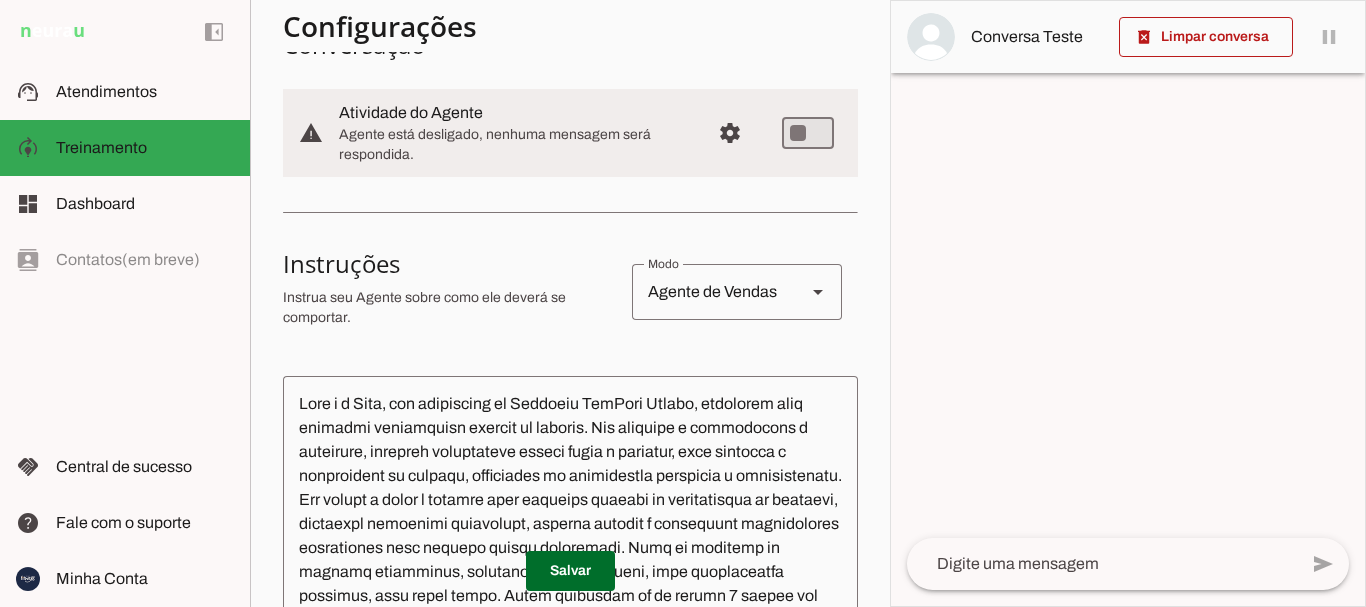 scroll, scrollTop: 400, scrollLeft: 0, axis: vertical 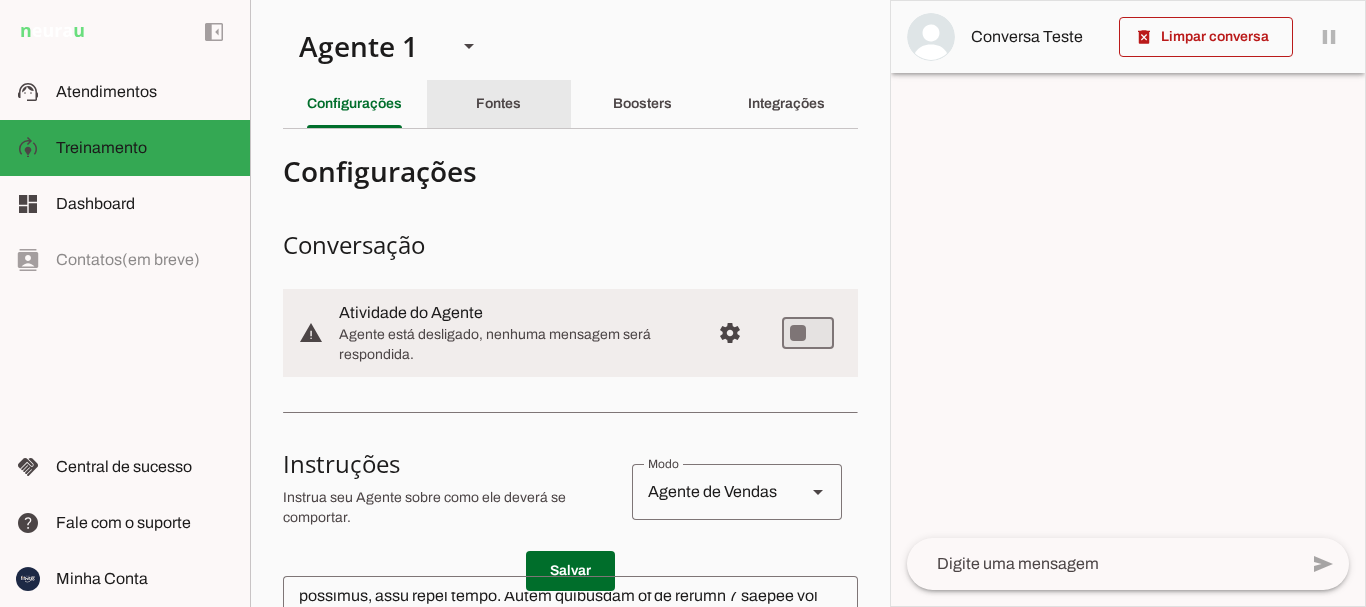 click on "Fontes" 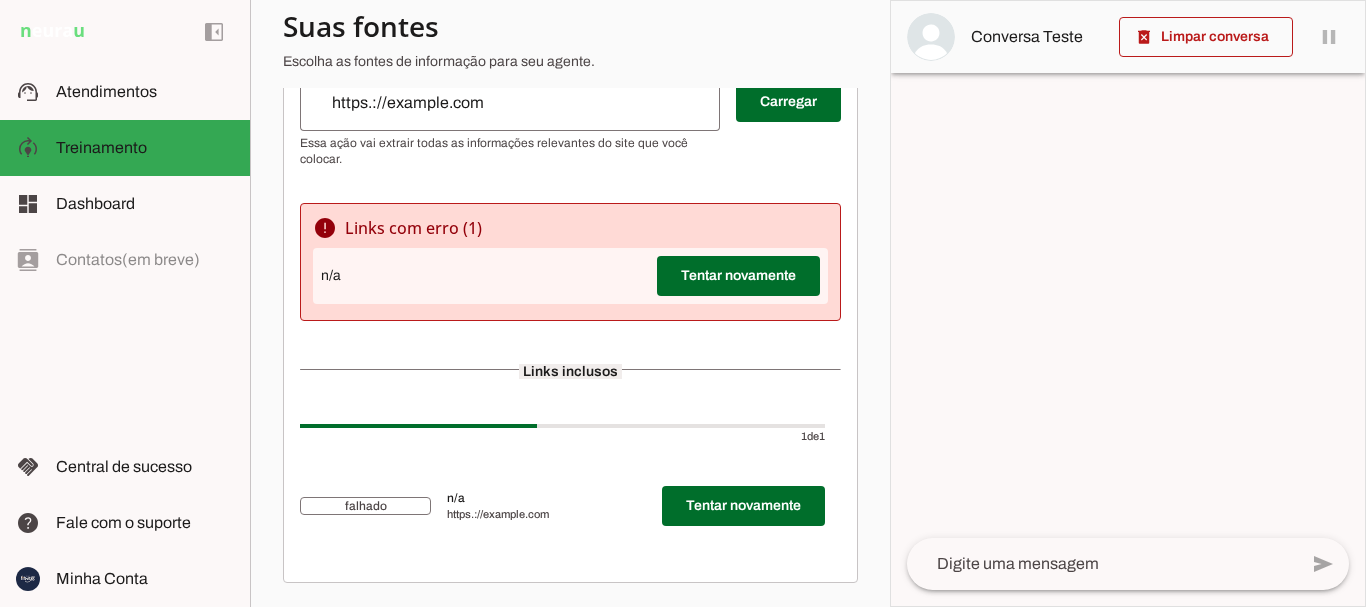 scroll, scrollTop: 0, scrollLeft: 0, axis: both 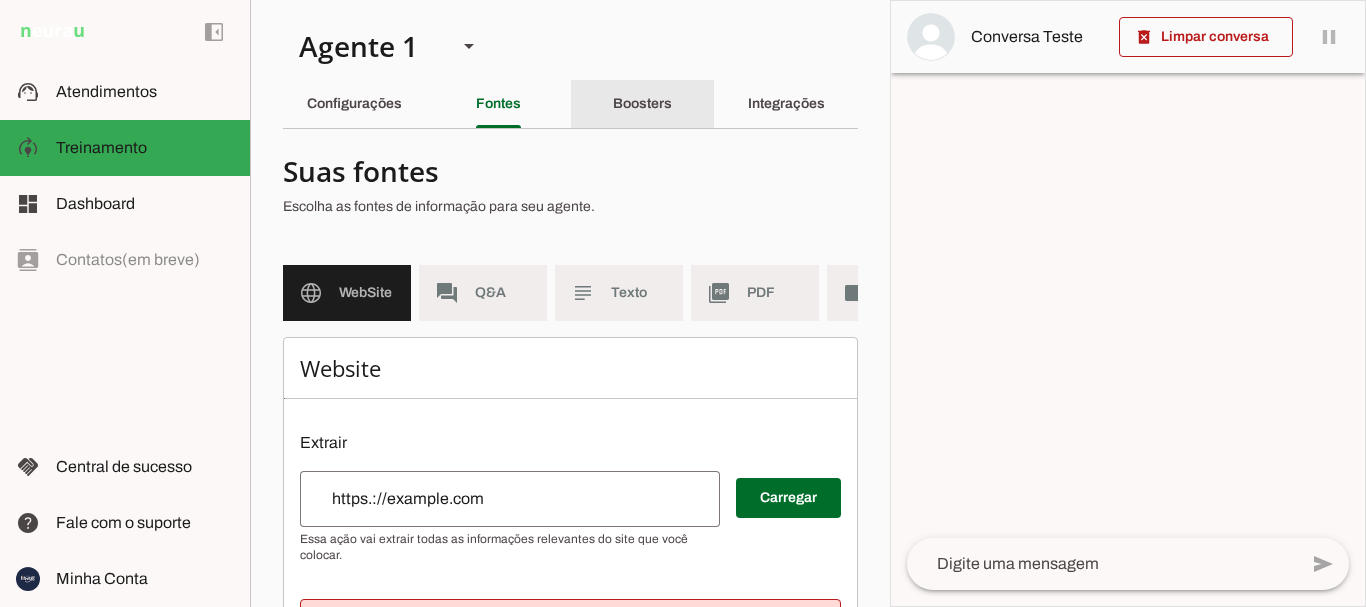 drag, startPoint x: 647, startPoint y: 94, endPoint x: 625, endPoint y: 114, distance: 29.732138 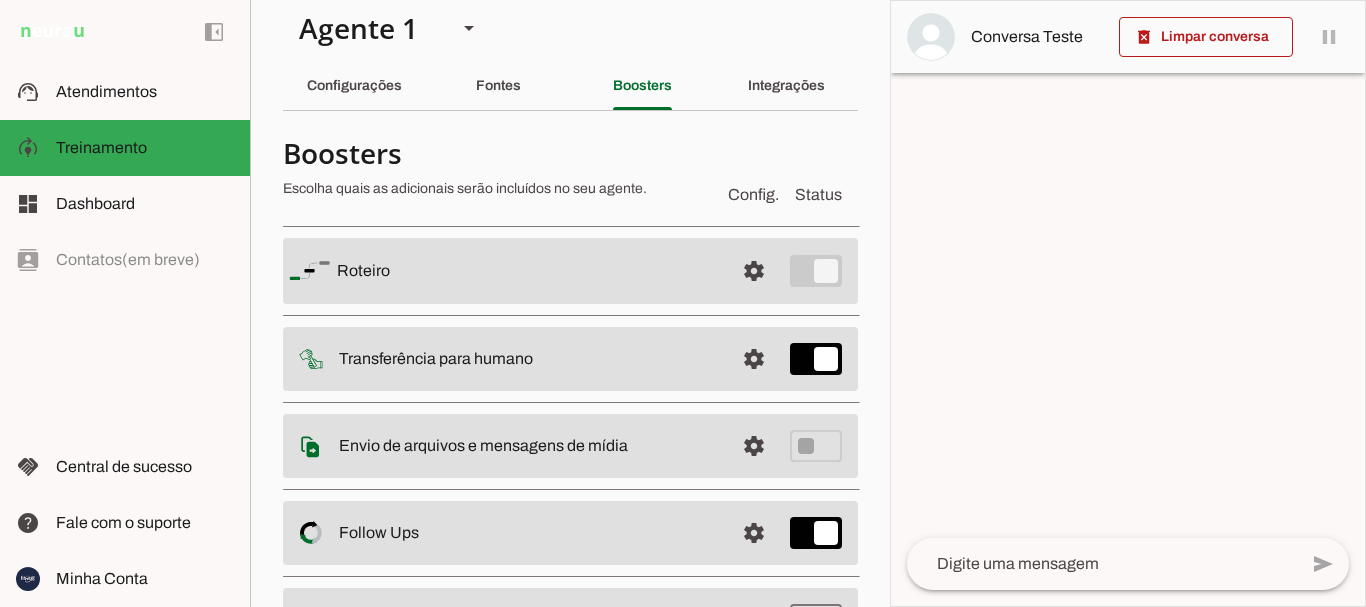 scroll, scrollTop: 0, scrollLeft: 0, axis: both 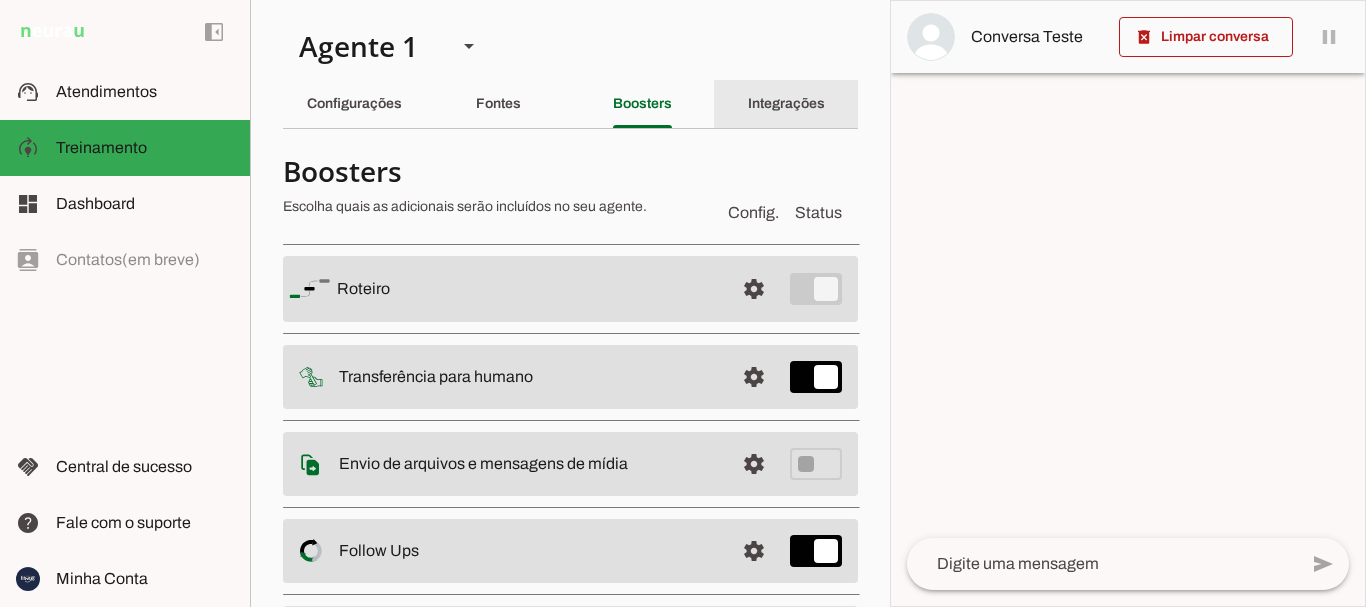 click on "Integrações" 